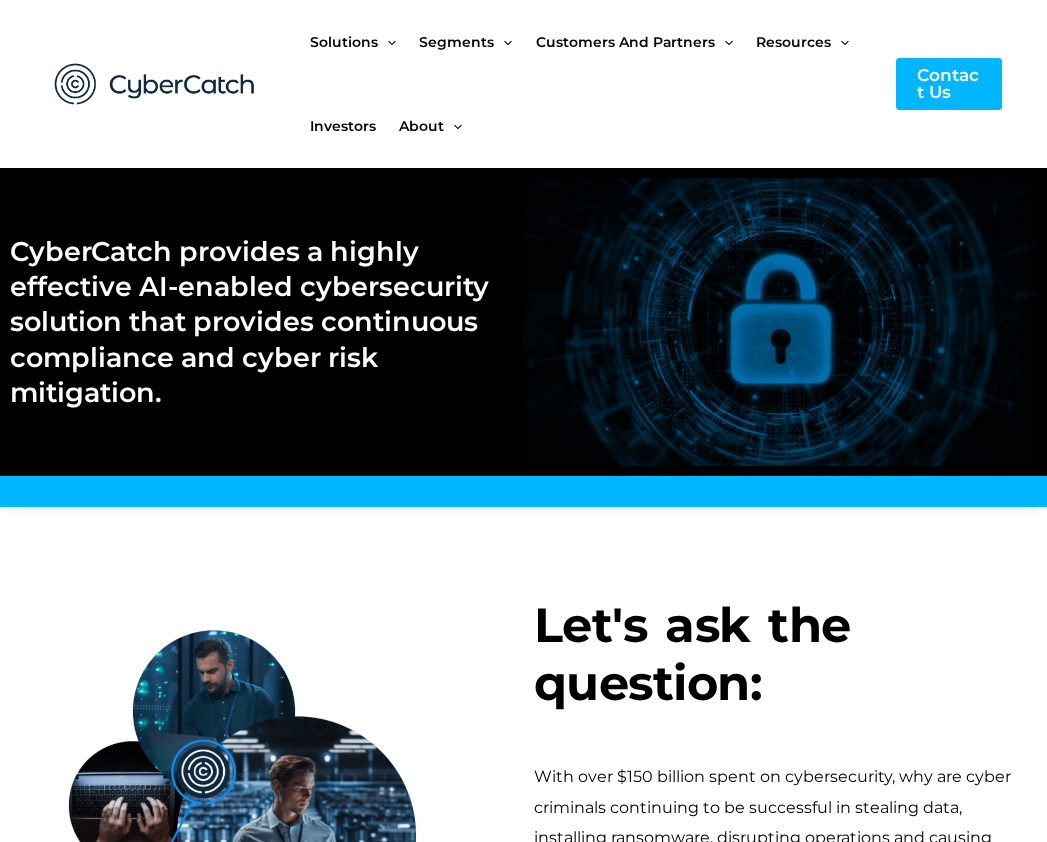 scroll, scrollTop: 0, scrollLeft: 0, axis: both 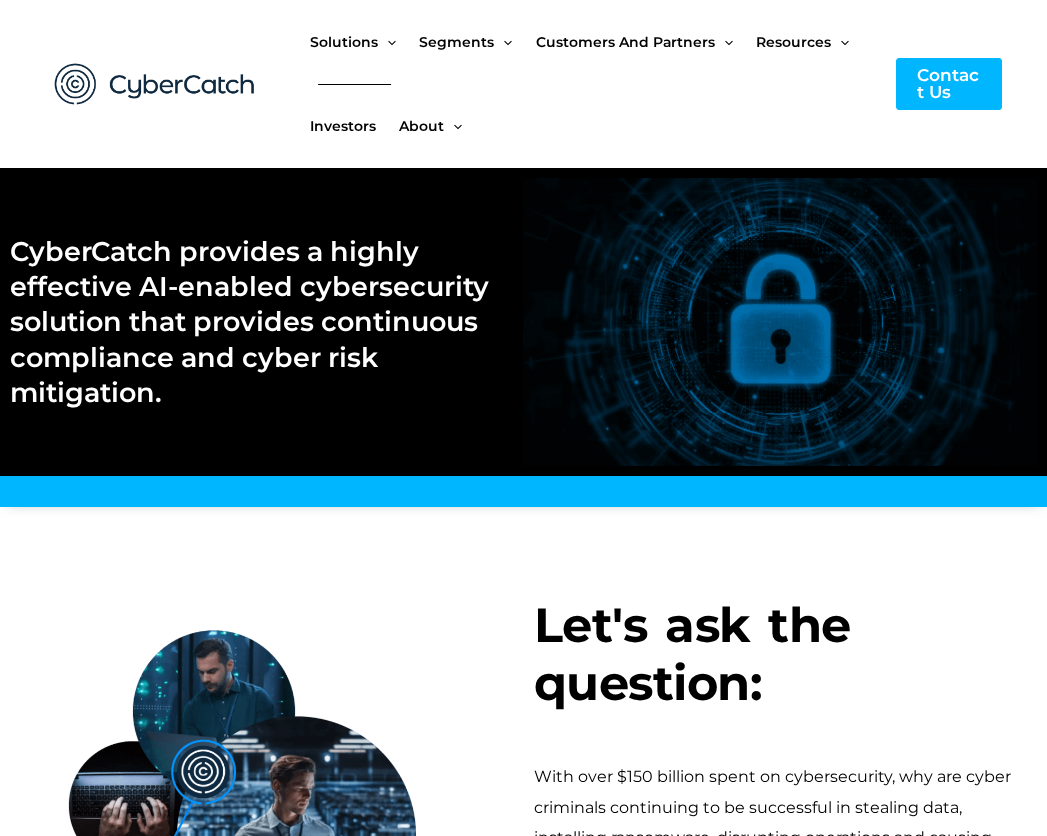 click on "Investors" at bounding box center (343, 126) 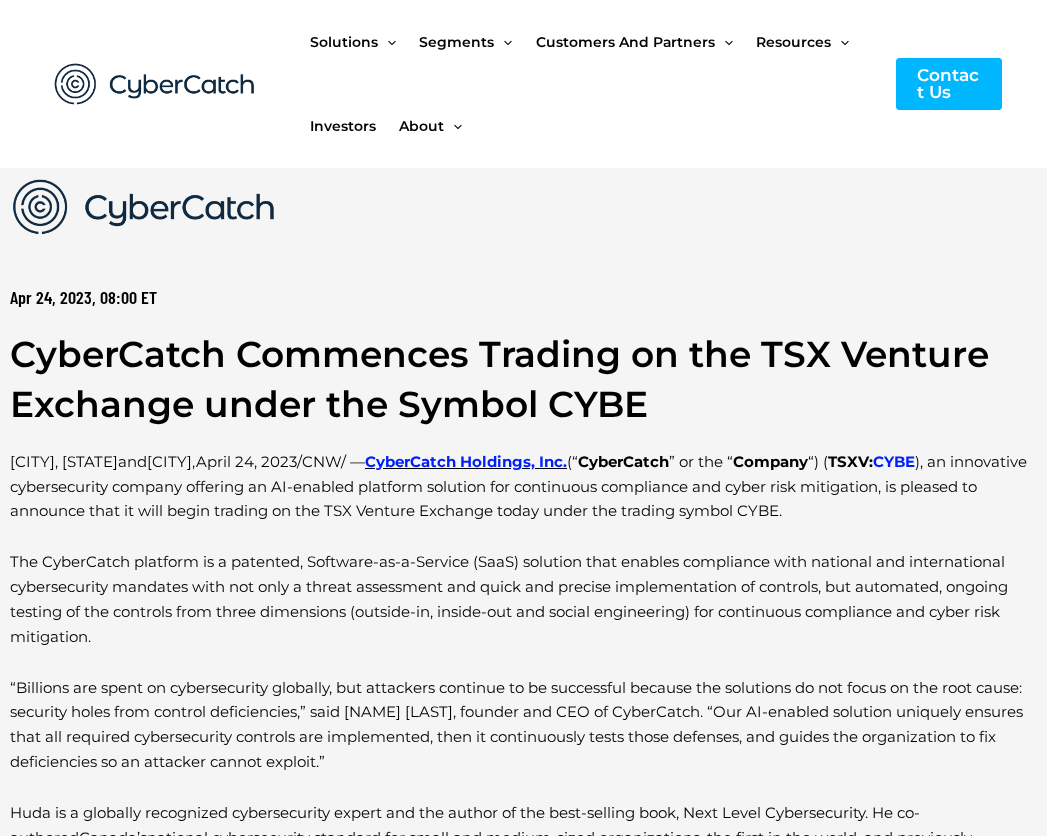 scroll, scrollTop: 0, scrollLeft: 0, axis: both 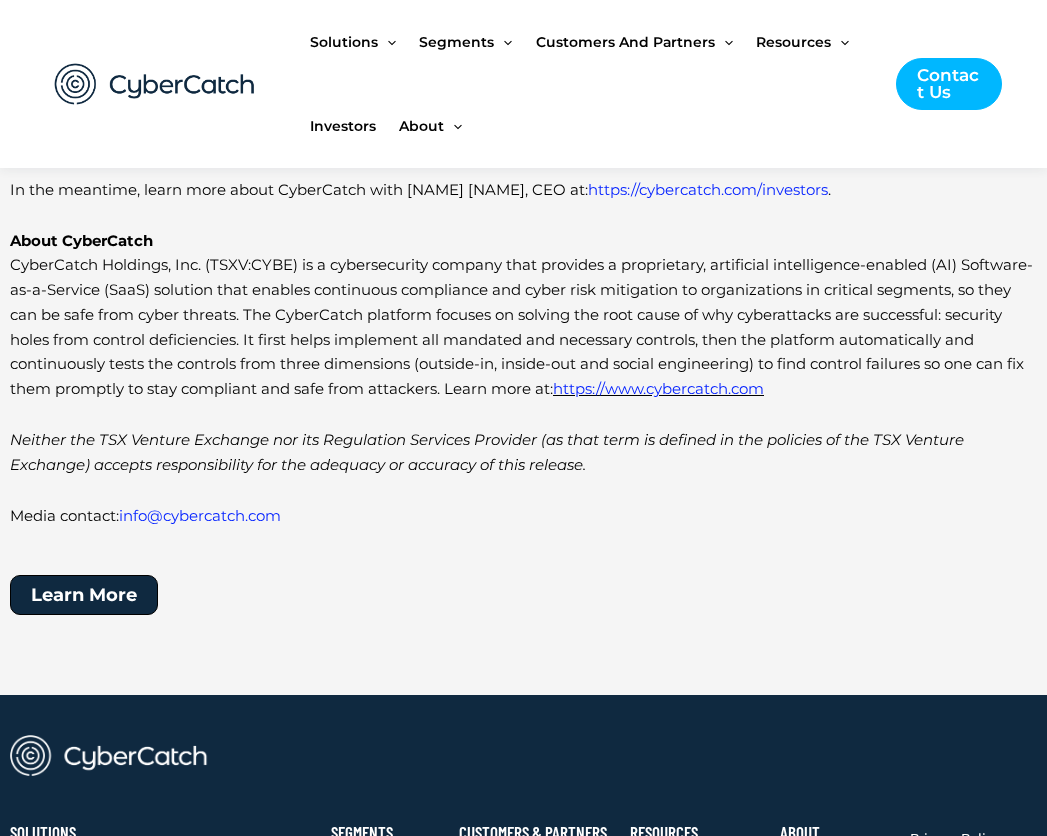 drag, startPoint x: 80, startPoint y: 565, endPoint x: 92, endPoint y: 600, distance: 37 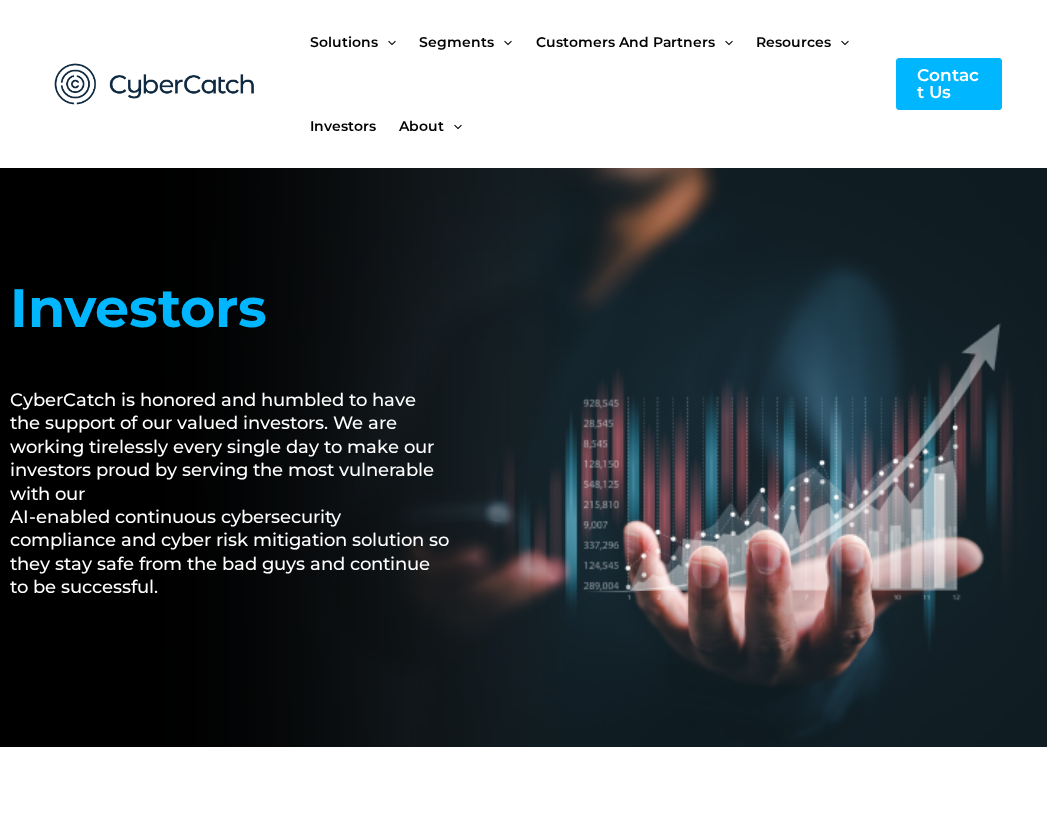 scroll, scrollTop: 0, scrollLeft: 0, axis: both 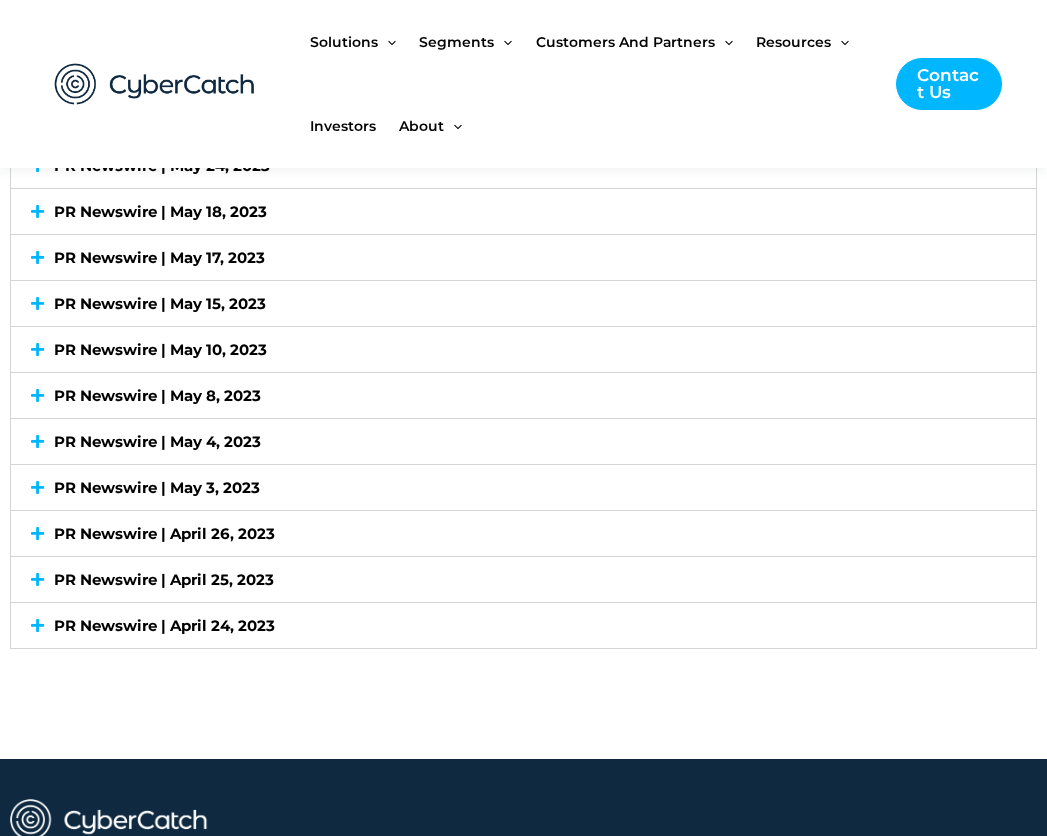 click on "PR Newswire | April 24, 2023" at bounding box center [523, 625] 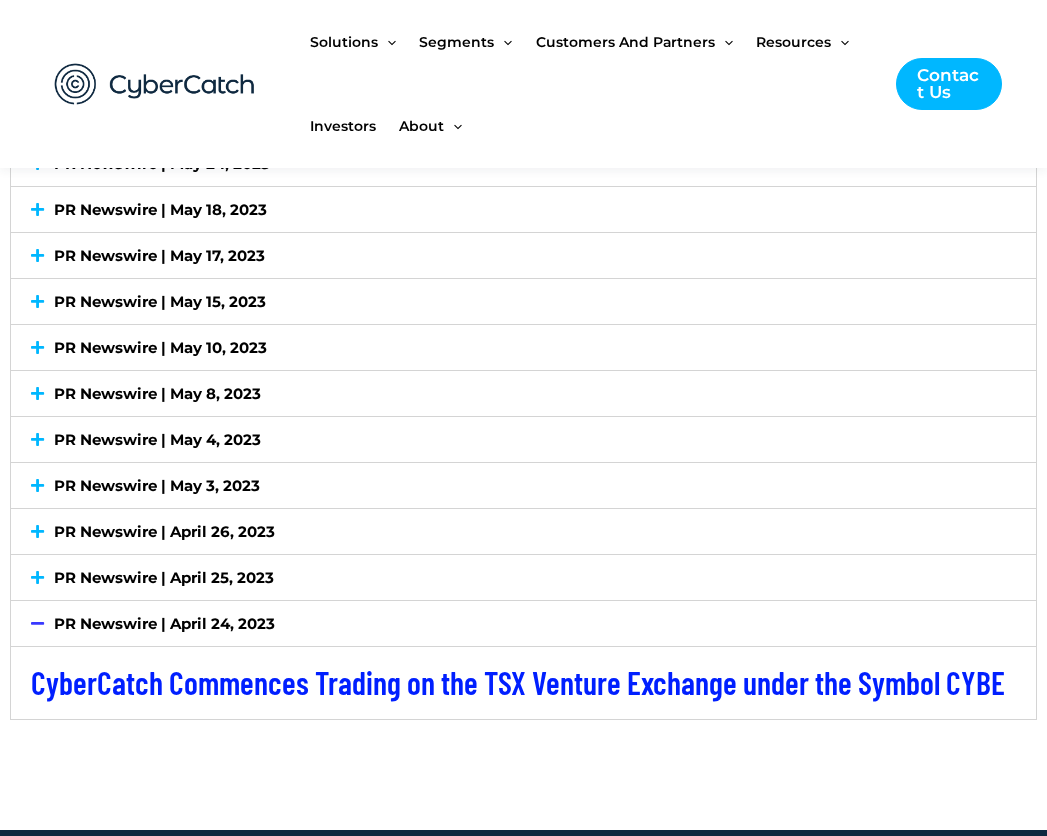 scroll, scrollTop: 4793, scrollLeft: 0, axis: vertical 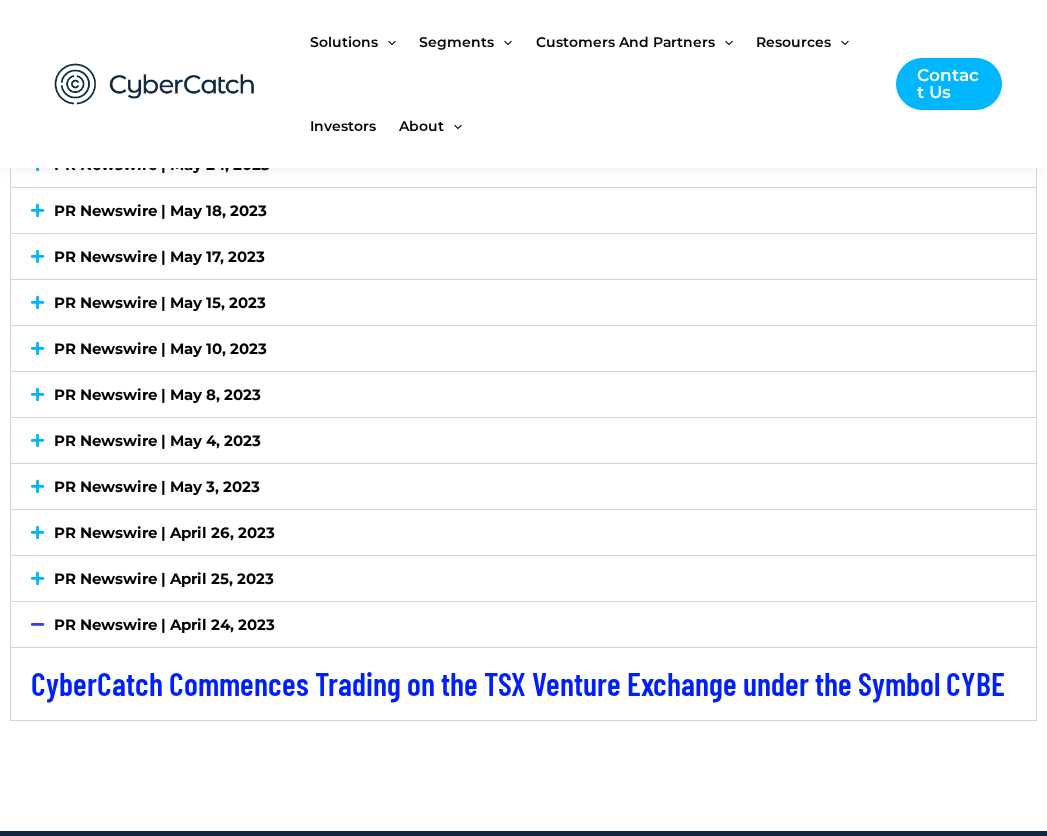 click on "PR Newswire | April 25, 2023" at bounding box center (523, 578) 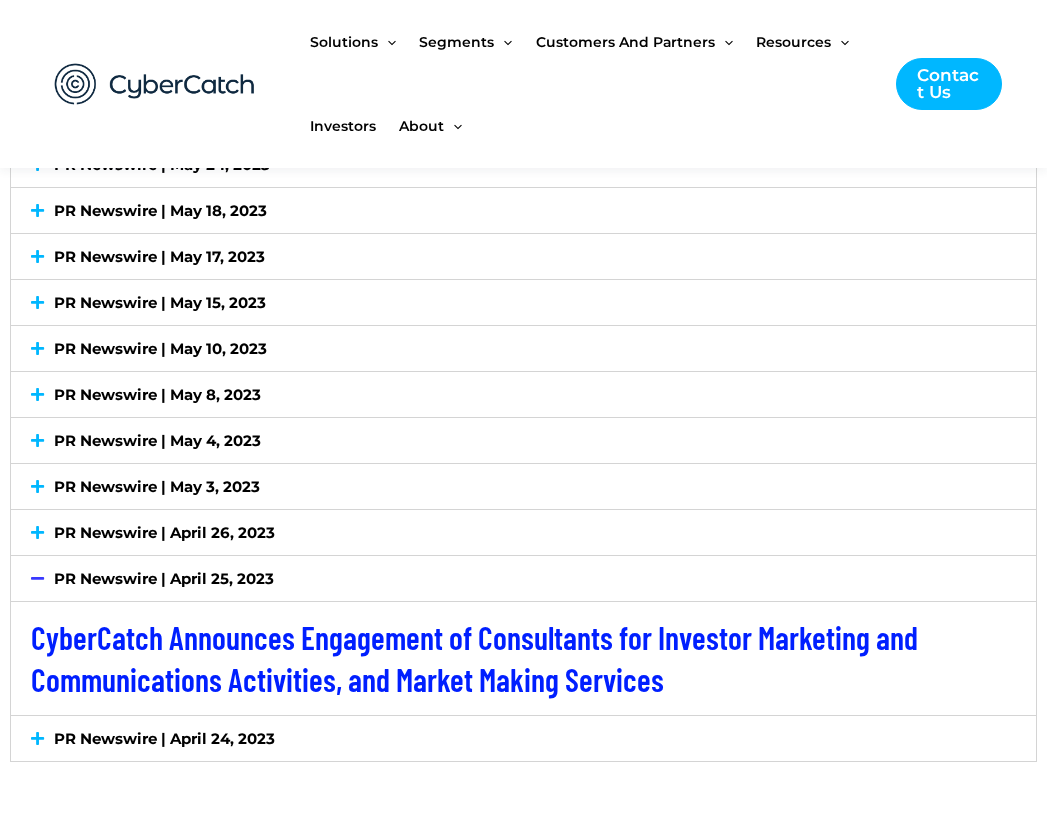 click on "PR Newswire | April 25, 2023" at bounding box center (523, 578) 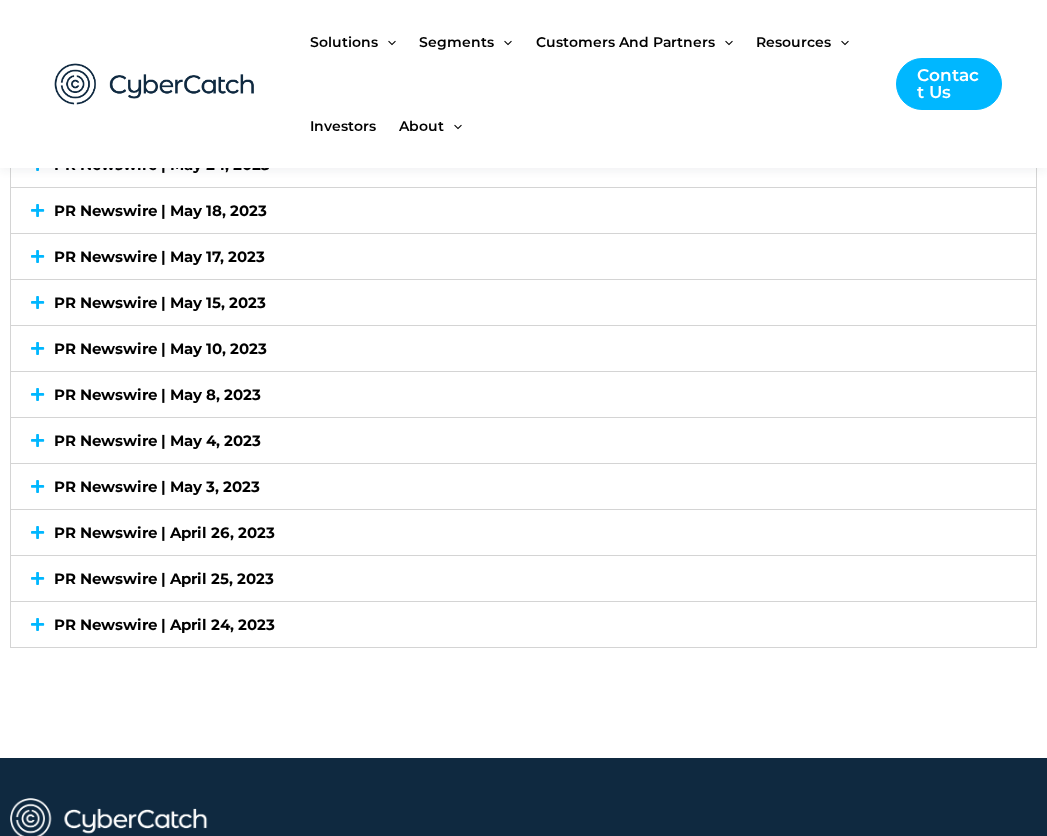 click on "PR Newswire | April 25, 2023" at bounding box center (523, 578) 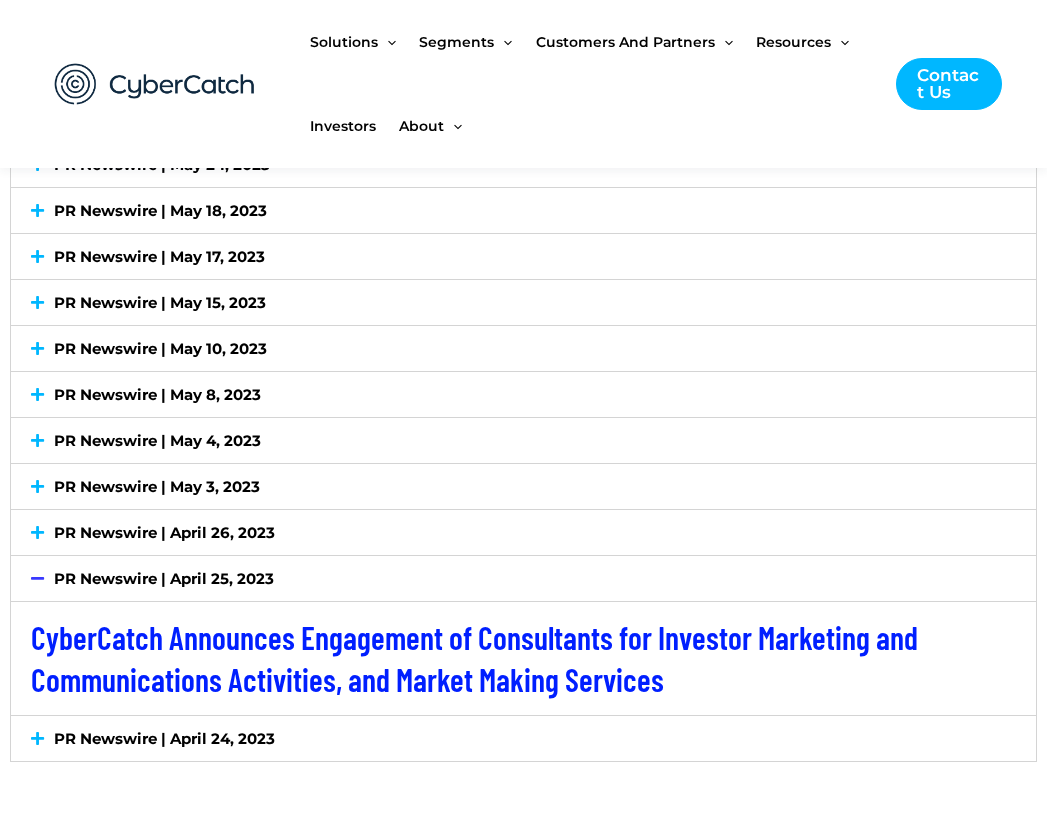 click on "PR Newswire | April 26, 2023" at bounding box center [164, 532] 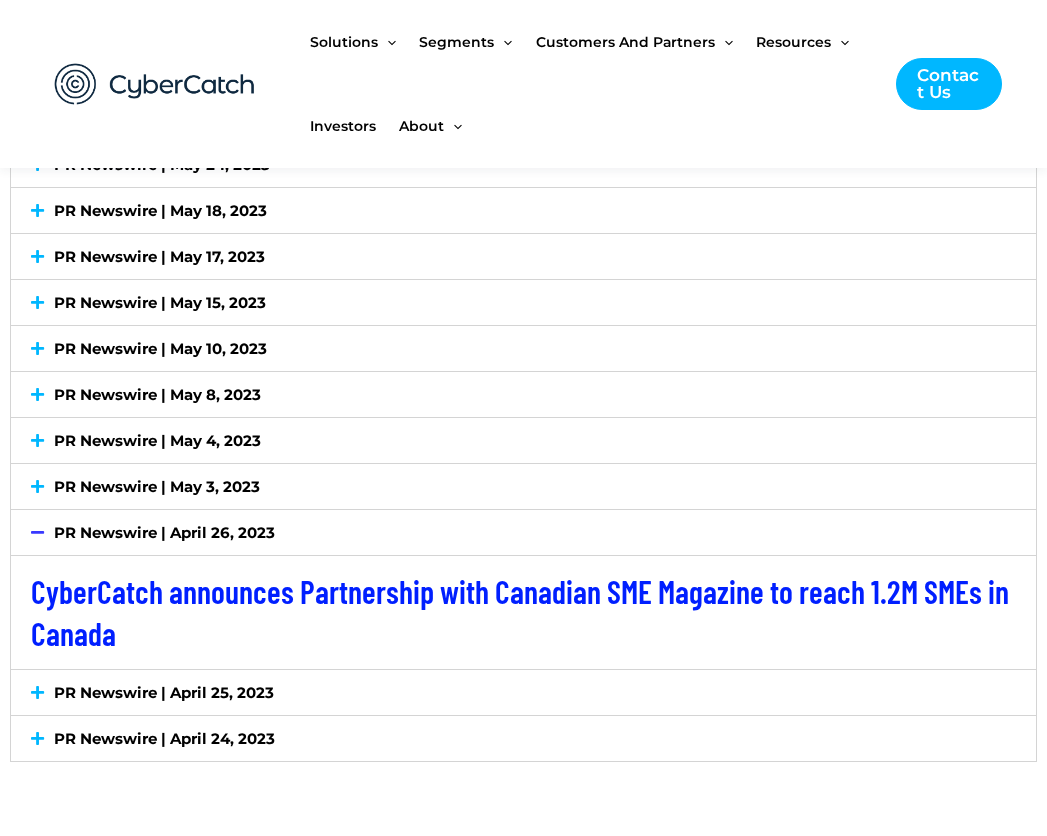 click on "PR Newswire | May 3, 2023" at bounding box center (157, 486) 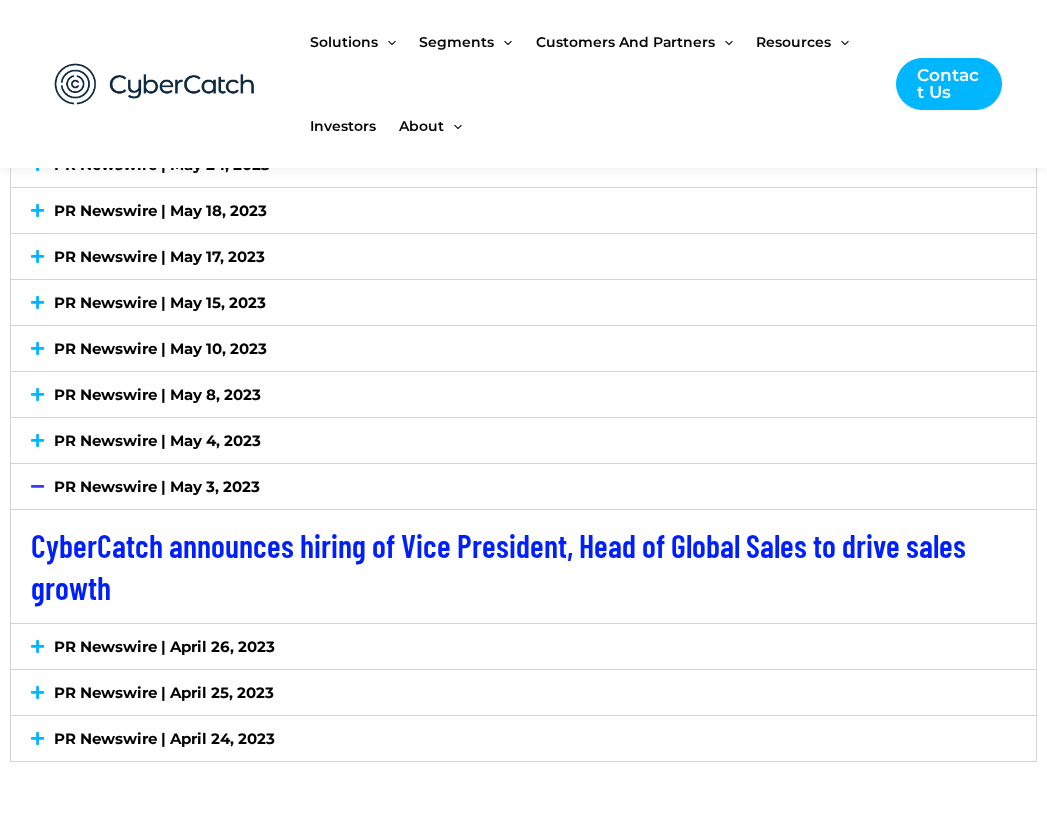 click on "PR Newswire | May 4, 2023" at bounding box center [157, 440] 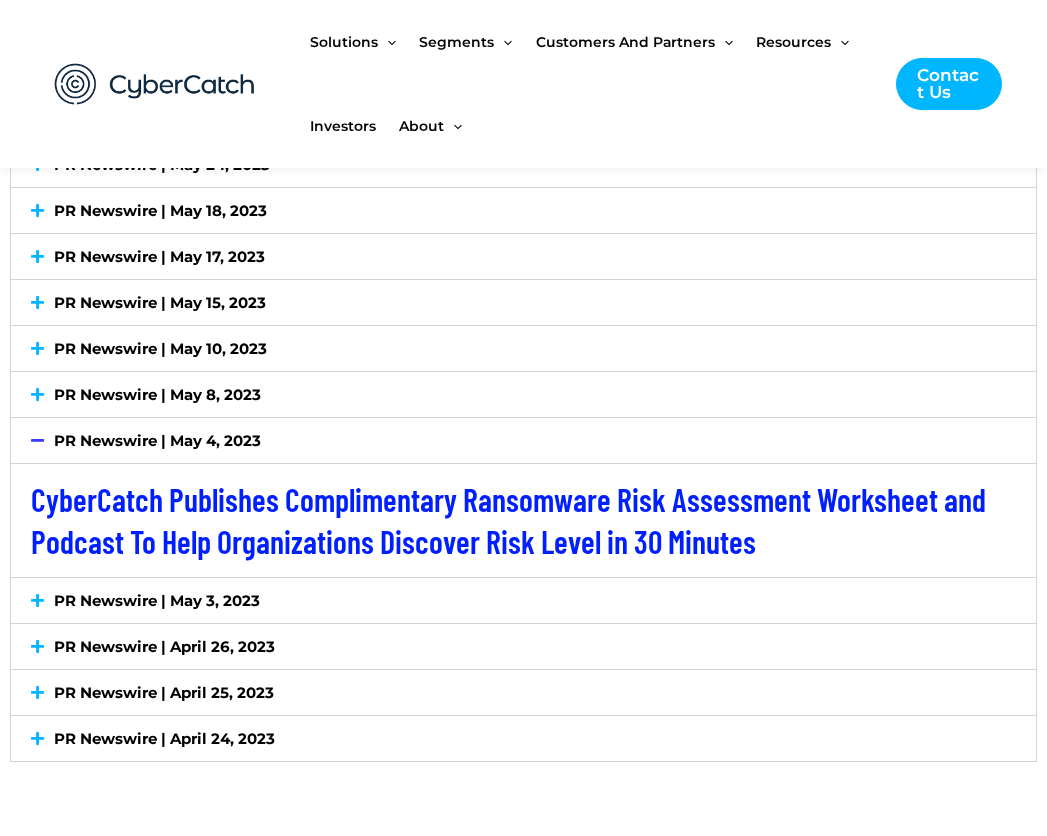 click on "PR Newswire | May 8, 2023" at bounding box center (523, 394) 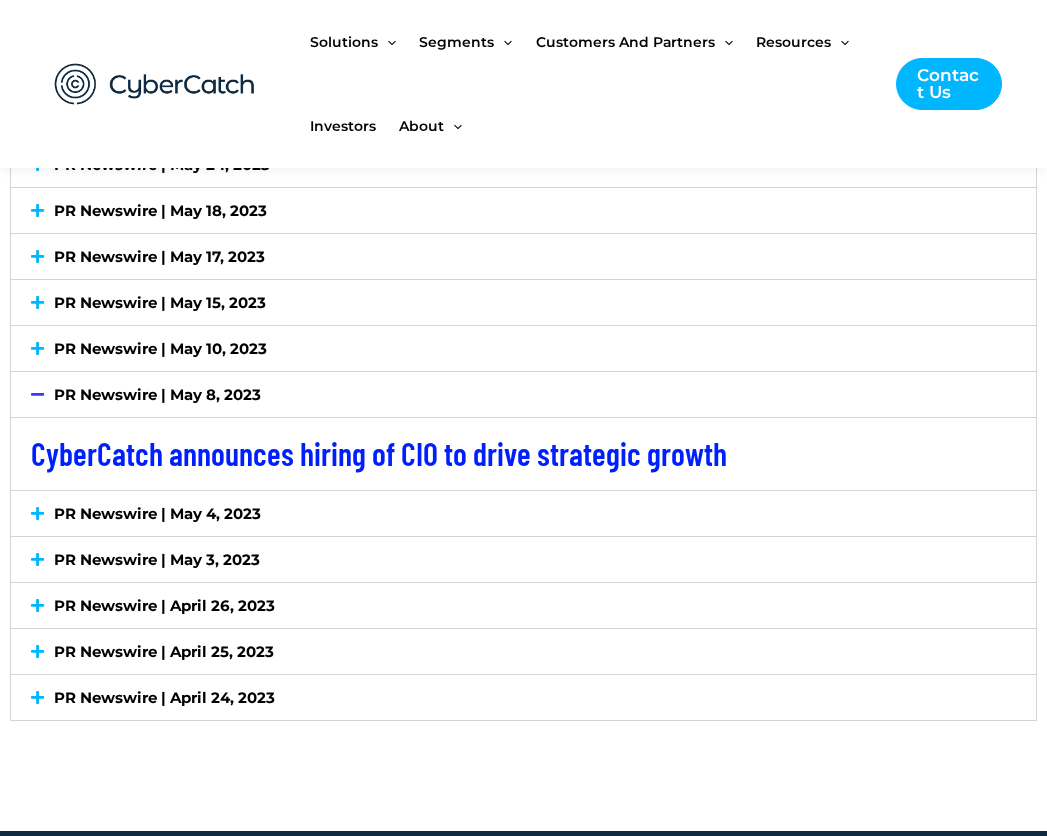 click on "PR Newswire | May 10, 2023" at bounding box center [160, 348] 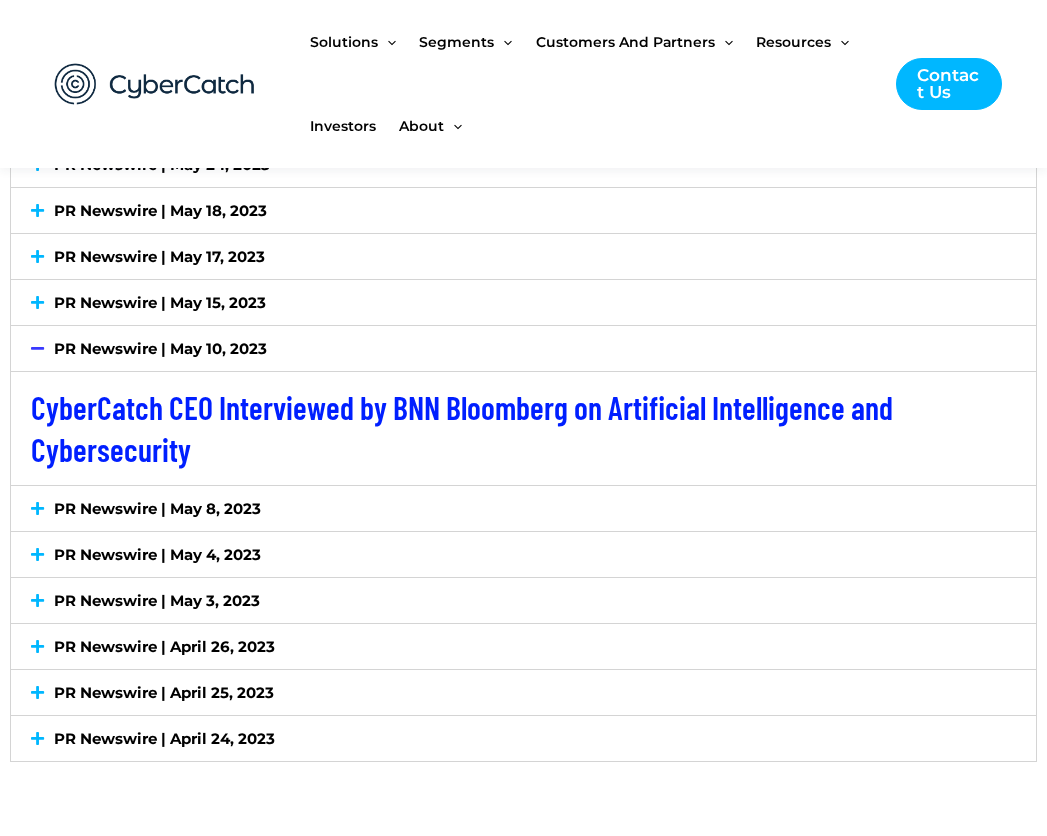 click on "PR Newswire | May 10, 2023" at bounding box center (523, 348) 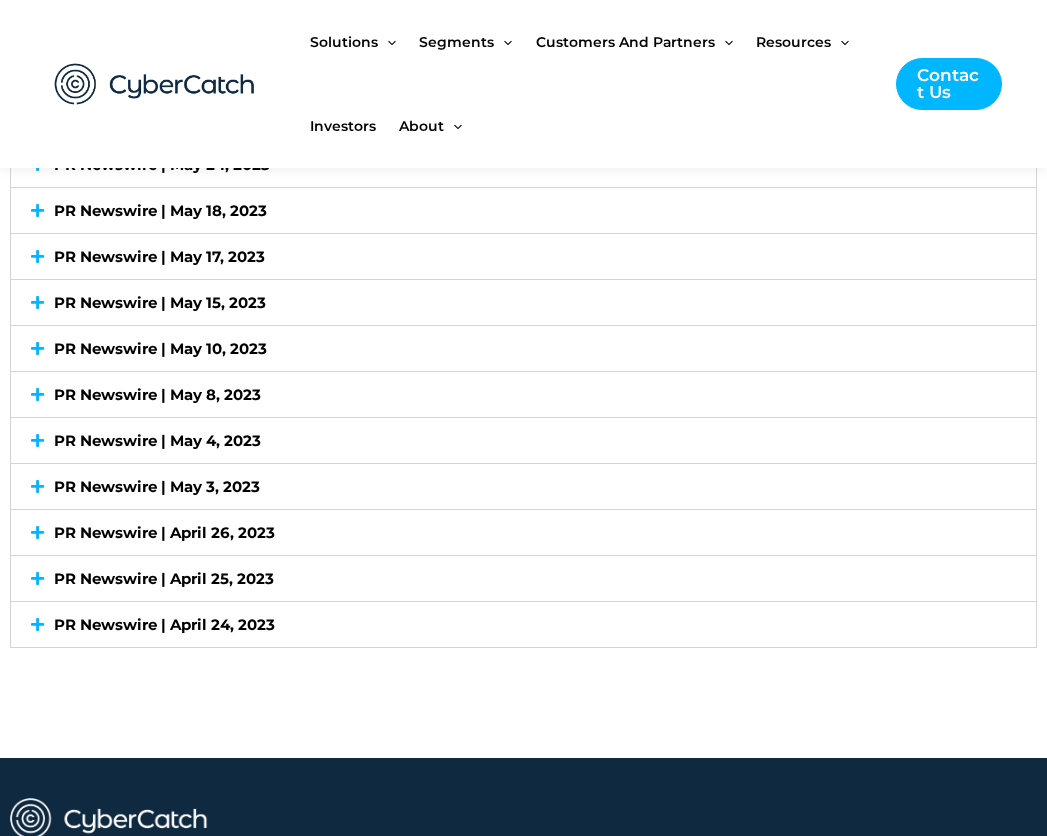 click on "PR Newswire | May 15, 2023" at bounding box center [523, 302] 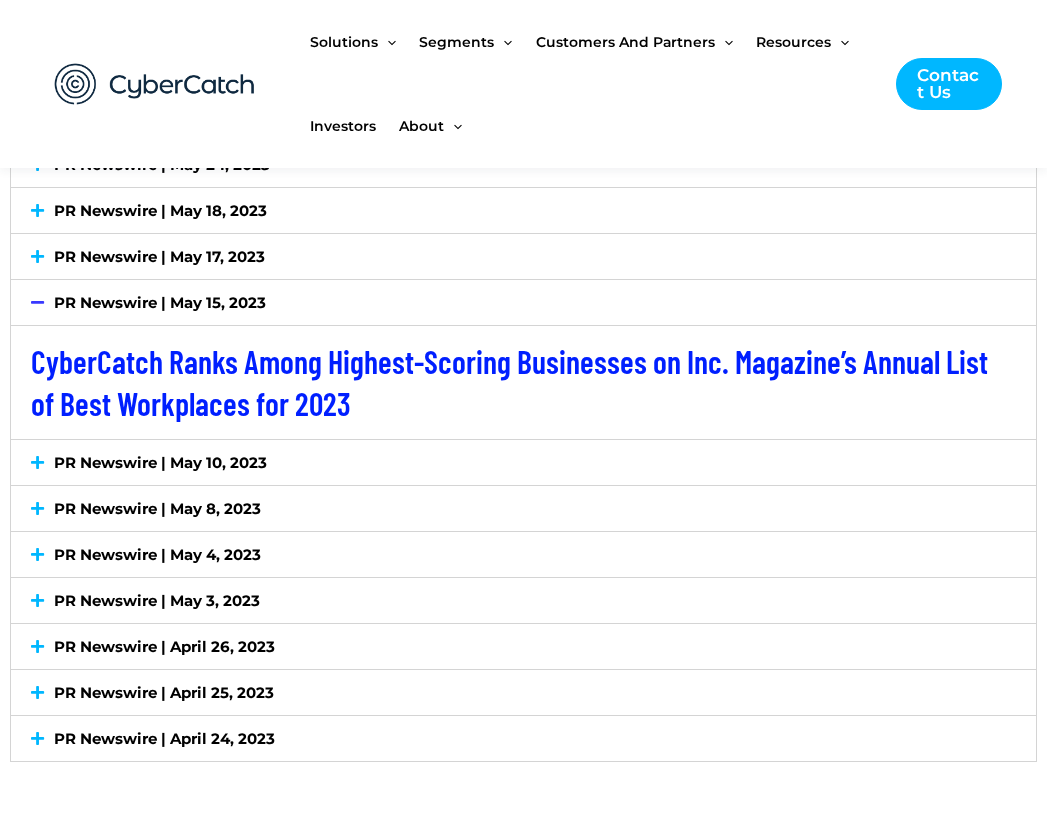 scroll, scrollTop: 4693, scrollLeft: 0, axis: vertical 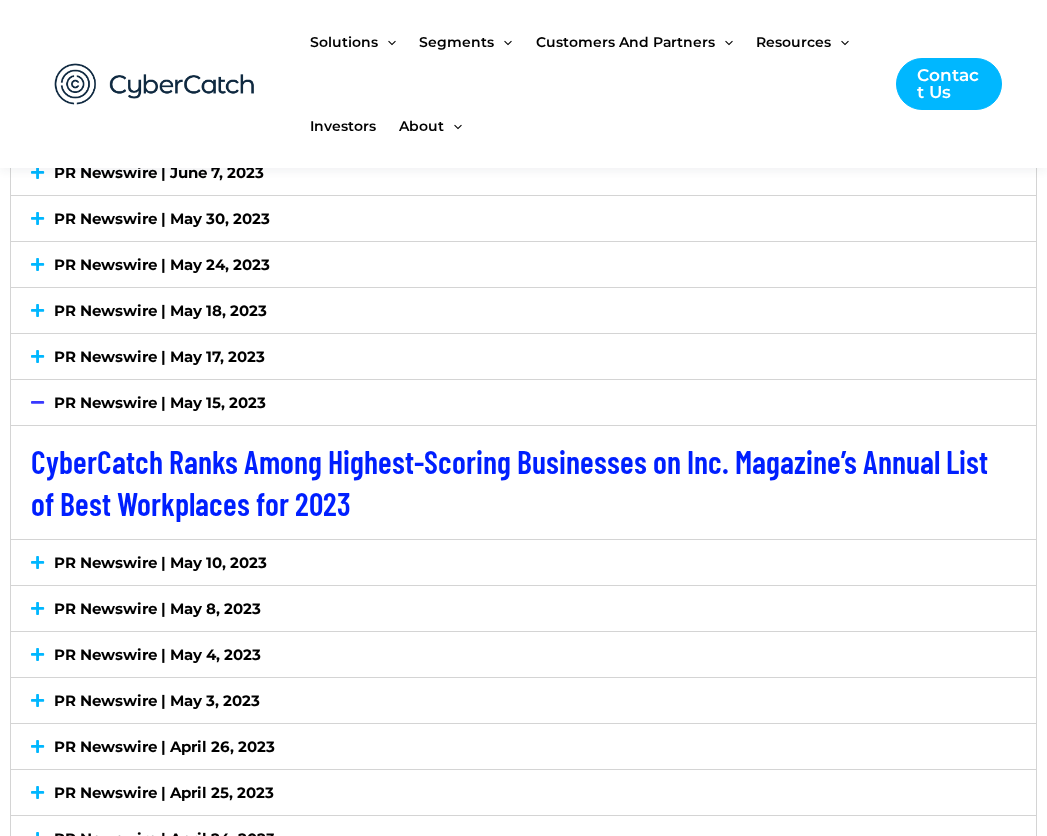 click on "PR Newswire | May 15, 2023" at bounding box center [523, 402] 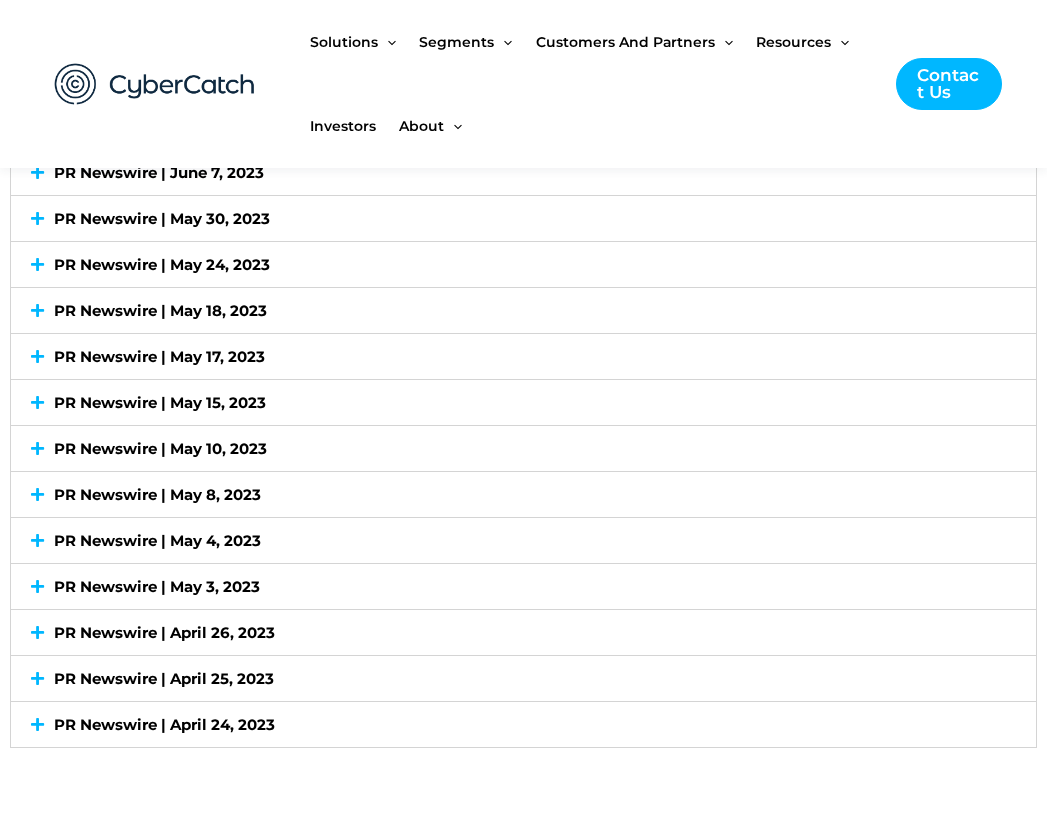 click on "PR Newswire | May 17, 2023" at bounding box center [523, 356] 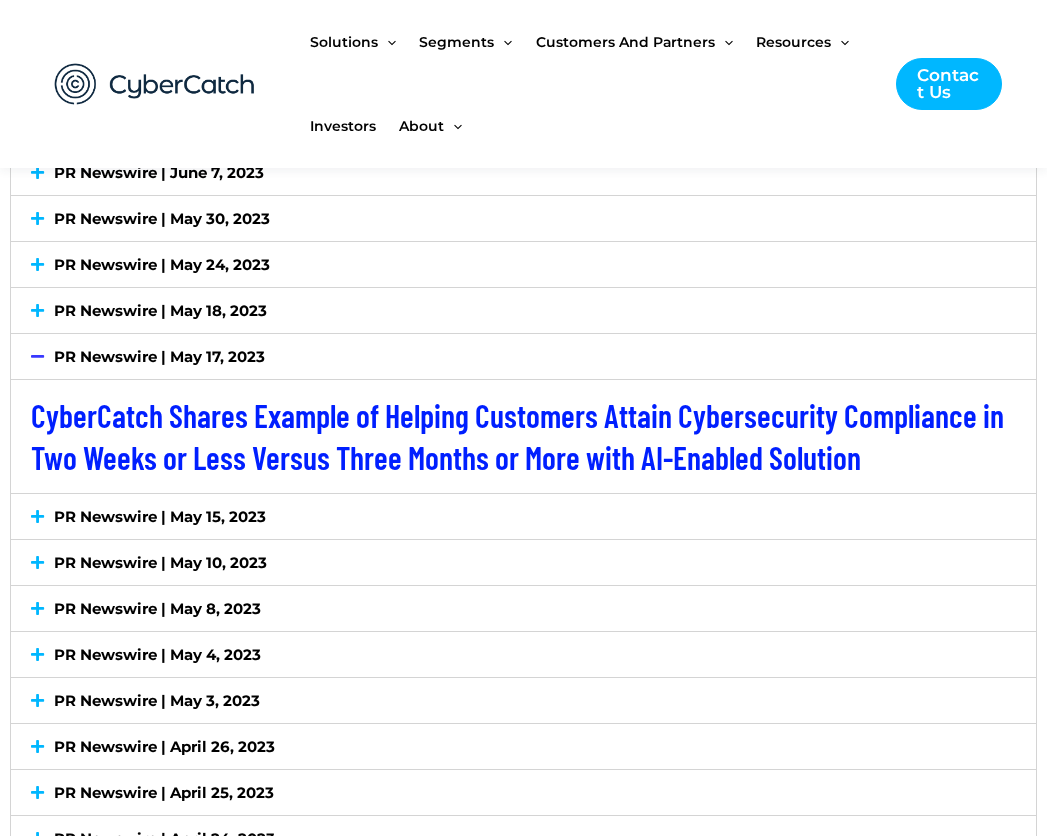 click on "PR Newswire | May 18, 2023" at bounding box center [523, 310] 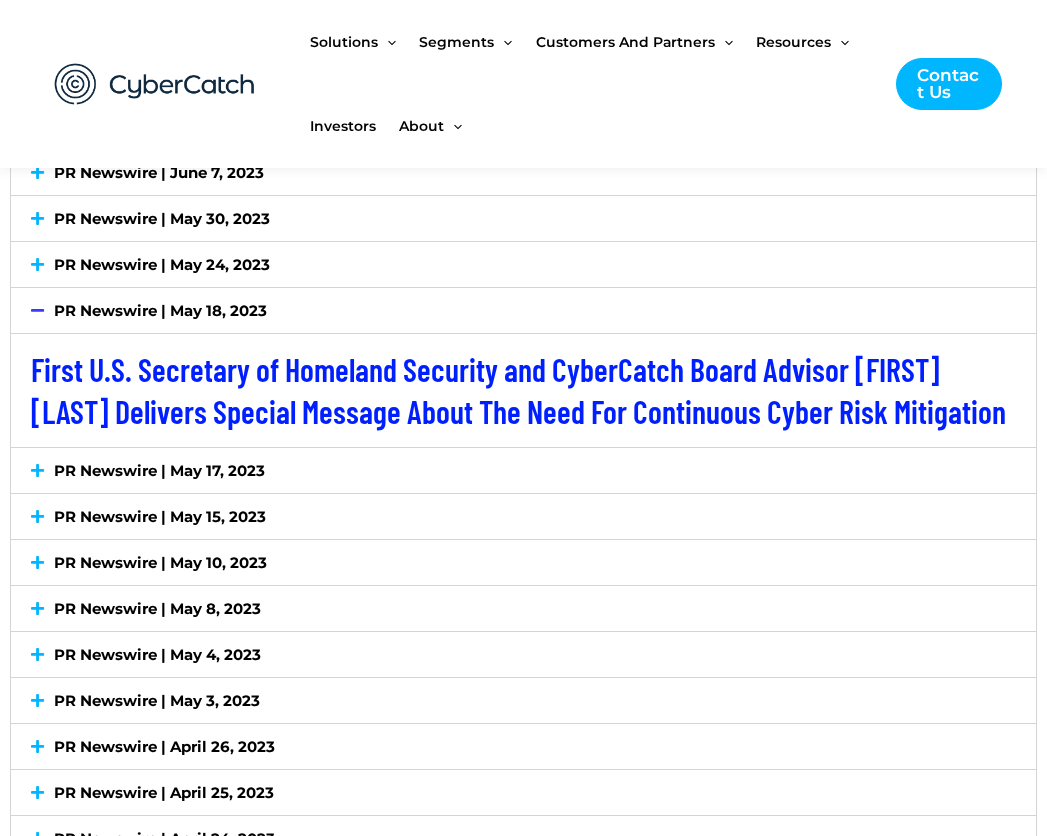 click on "PR Newswire | May 18, 2023" at bounding box center (523, 310) 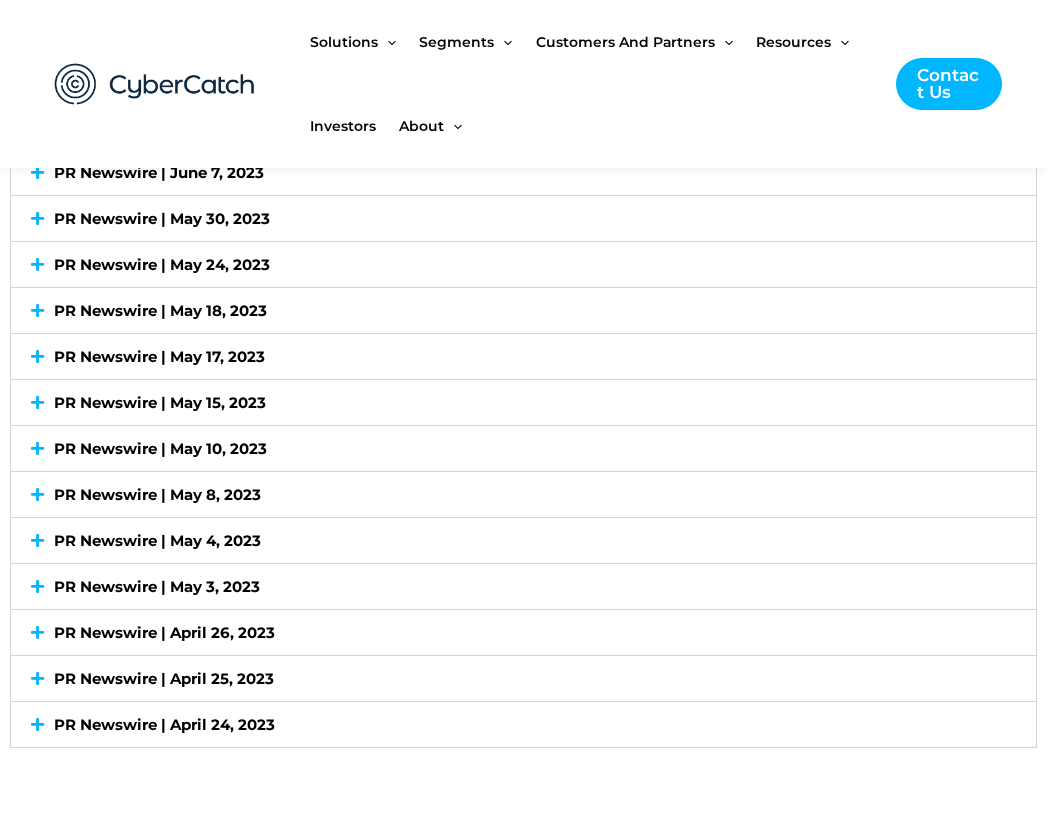 click on "PR Newswire | May 24, 2023" at bounding box center (162, 264) 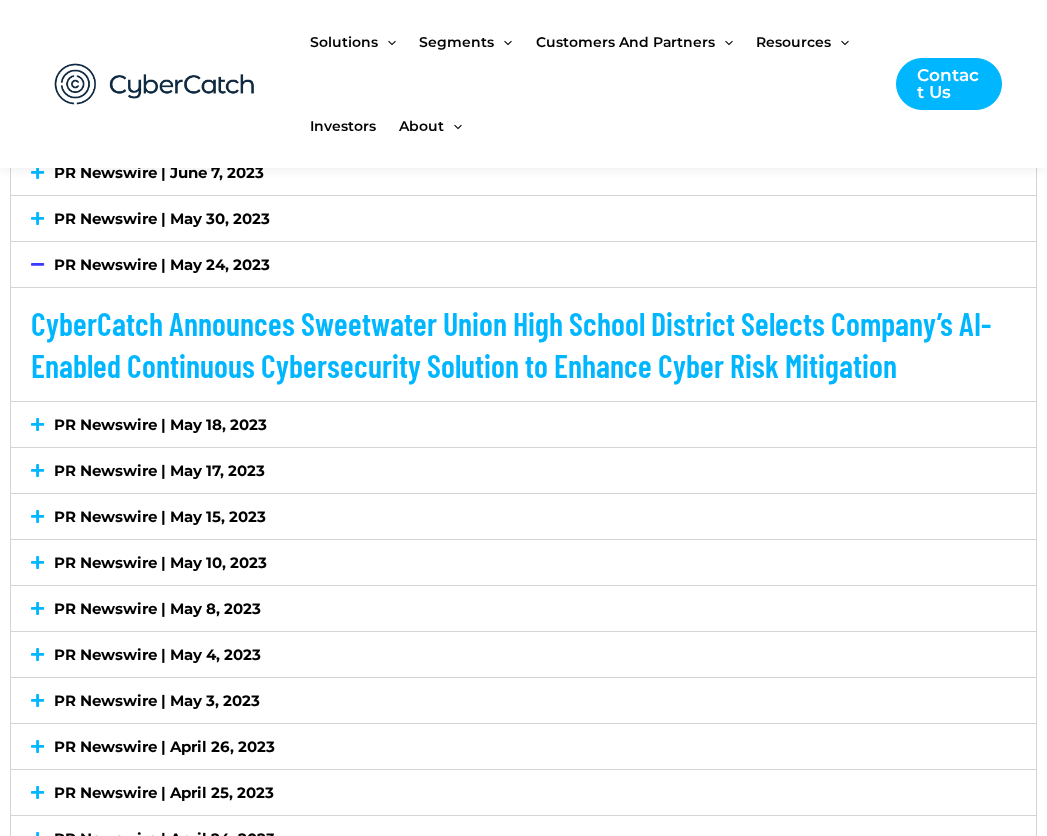 click on "PR Newswire | May 30, 2023" at bounding box center [162, 218] 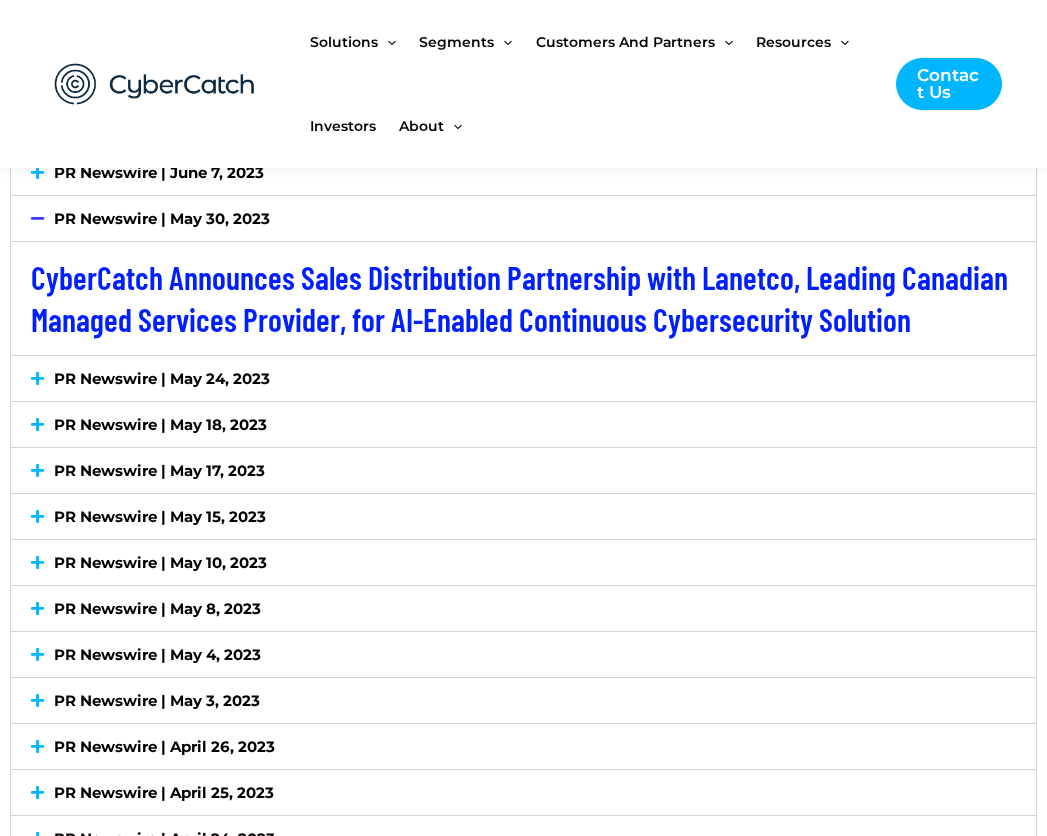 click on "PR Newswire | June 7, 2023" at bounding box center (523, 172) 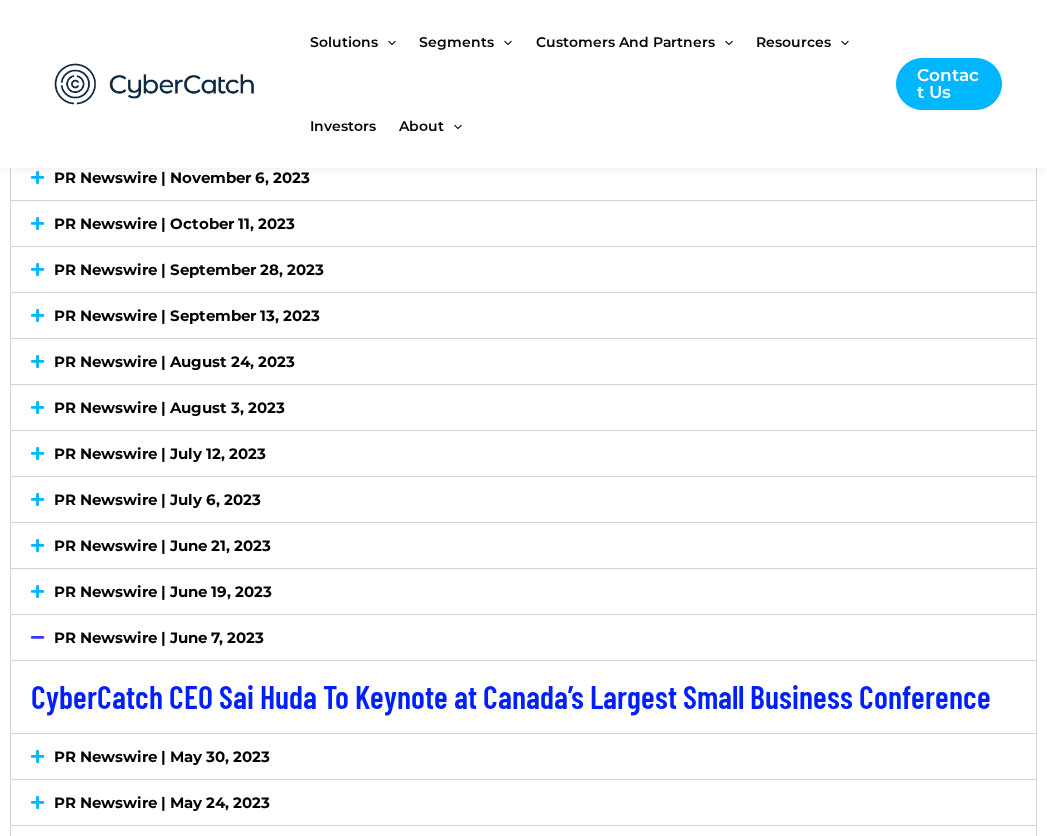 scroll, scrollTop: 4193, scrollLeft: 0, axis: vertical 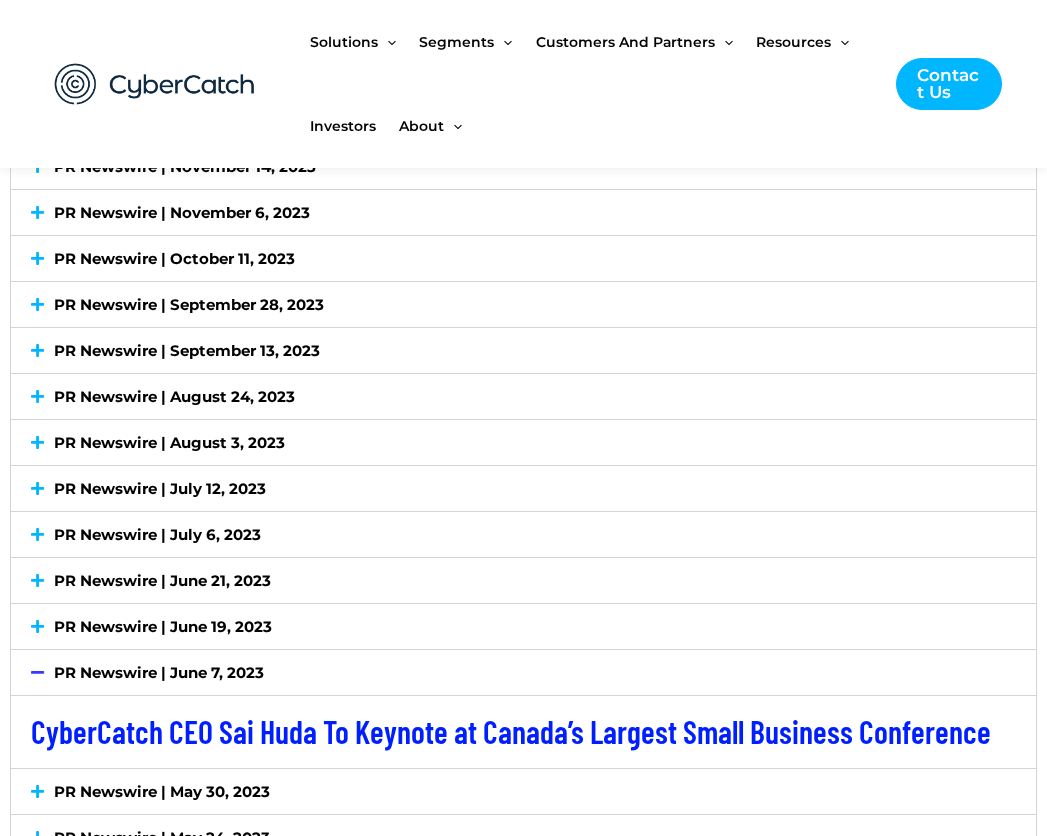 click on "PR Newswire | June 19, 2023" at bounding box center [163, 626] 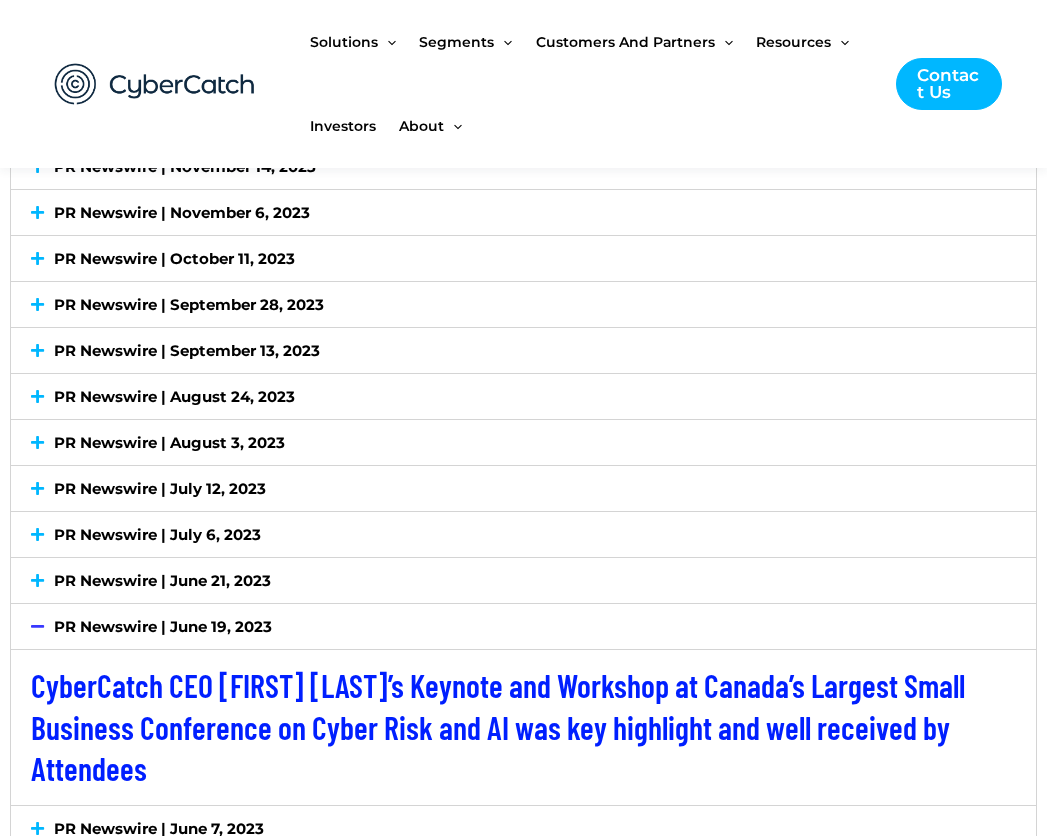 click on "PR Newswire | June 21, 2023" at bounding box center (523, 580) 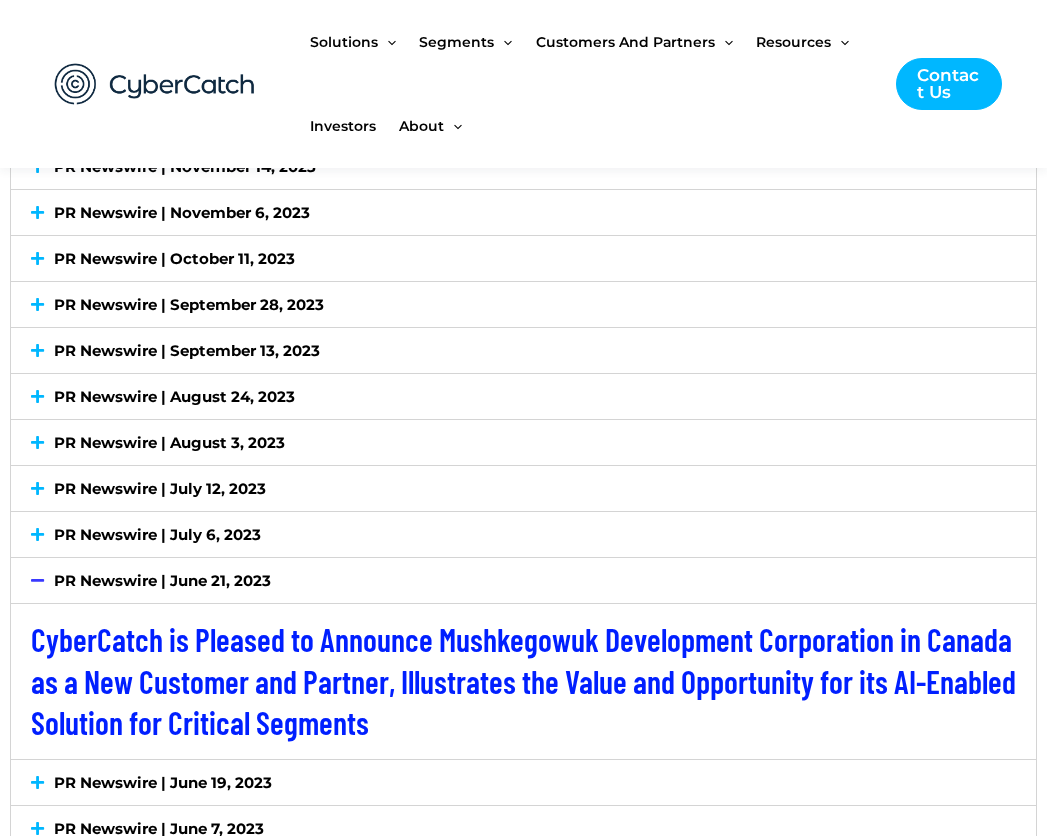 click on "PR Newswire | July 6, 2023" at bounding box center (157, 534) 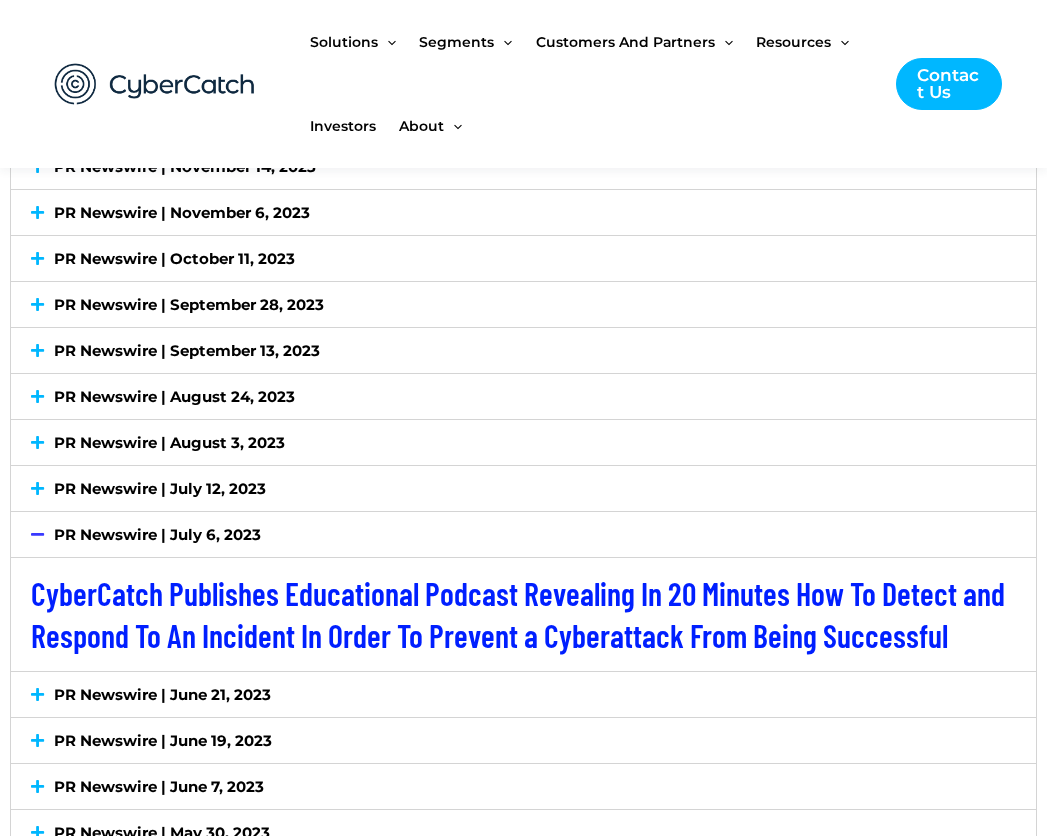 click on "PR Newswire | July 12, 2023" at bounding box center [160, 488] 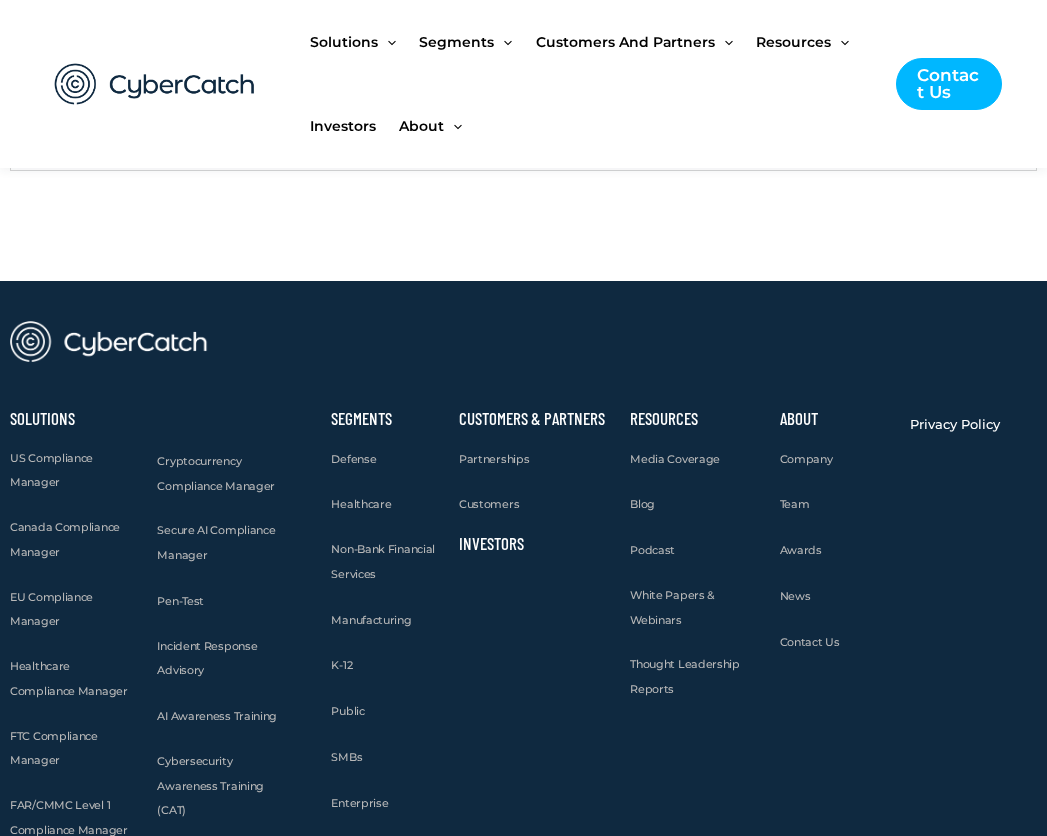 scroll, scrollTop: 5271, scrollLeft: 0, axis: vertical 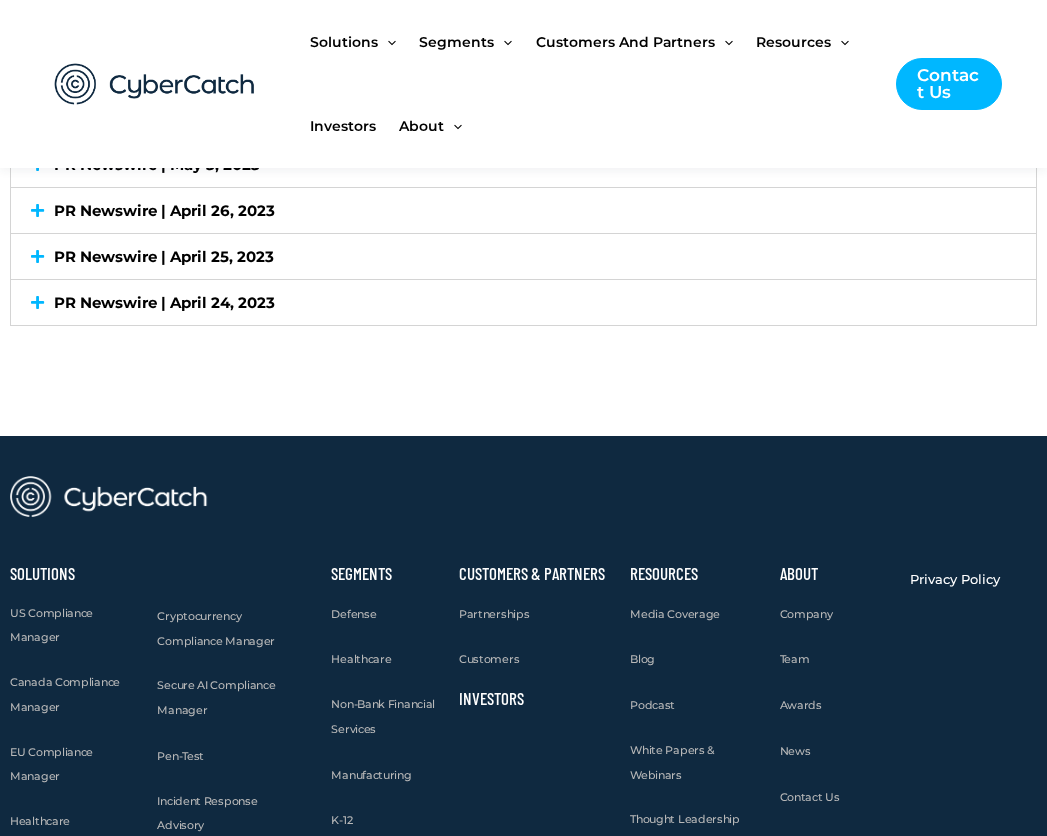 click on "NewsFile | July 28, 2025
CyberCatch Announces Agreement with Strategic AI Solutions Reseller Partner to U.S. Government Agencies to Drive Large Sales
NewsFile | July 7, 2025
CyberCatch Publishes Health Industry Cyber Safety Guide for Healthcare Organizations in U.S. Facing Imminent Cyber Threats
NewsFile | July 2, 2025
CyberCatch Announces Agreement with Strategic Reseller Partner to U.S. Government Agencies To Drive Large Sales
NewsFile | June 18, 2025
CyberCatch Announces Acceptance in NVIDIA Inception Program" at bounding box center [523, -995] 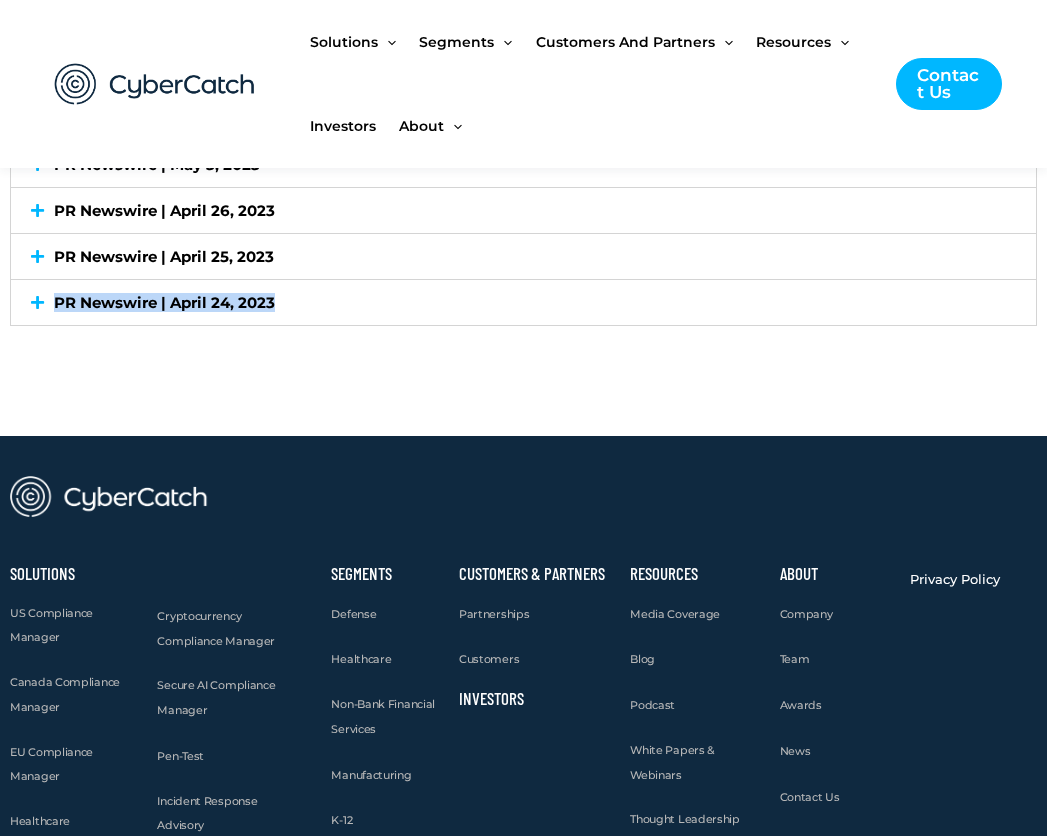 click on "PR Newswire | April 24, 2023" at bounding box center [523, 302] 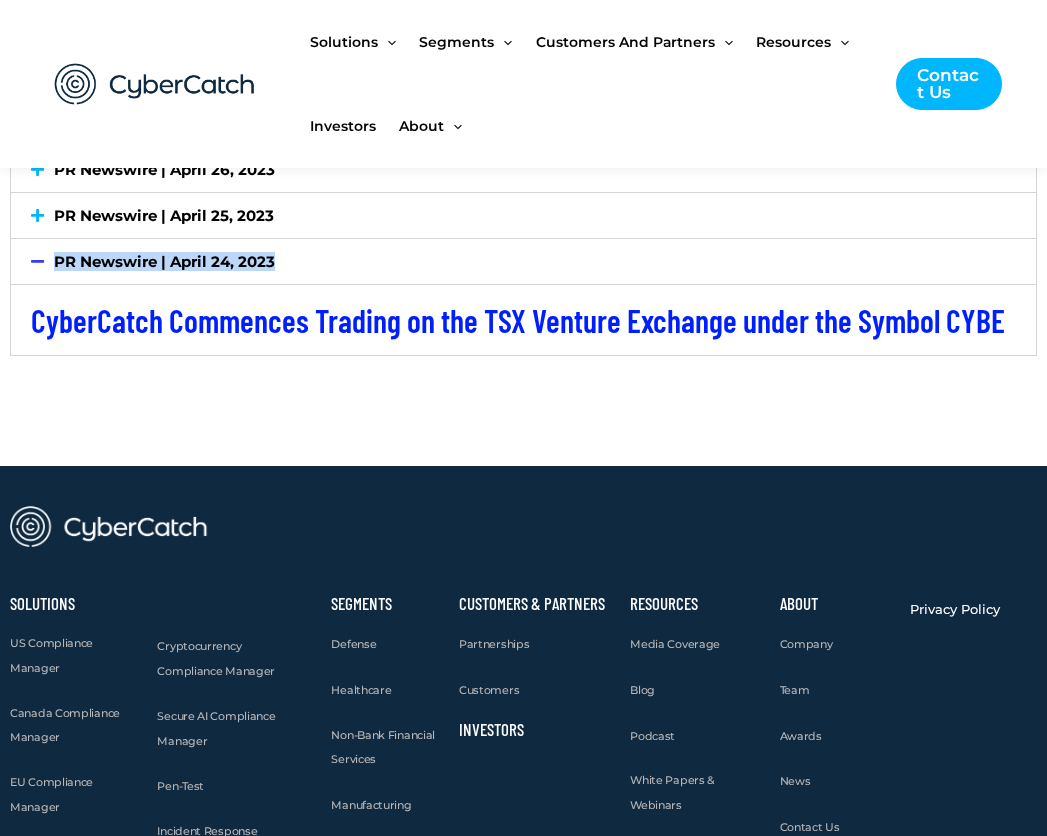 scroll, scrollTop: 5116, scrollLeft: 0, axis: vertical 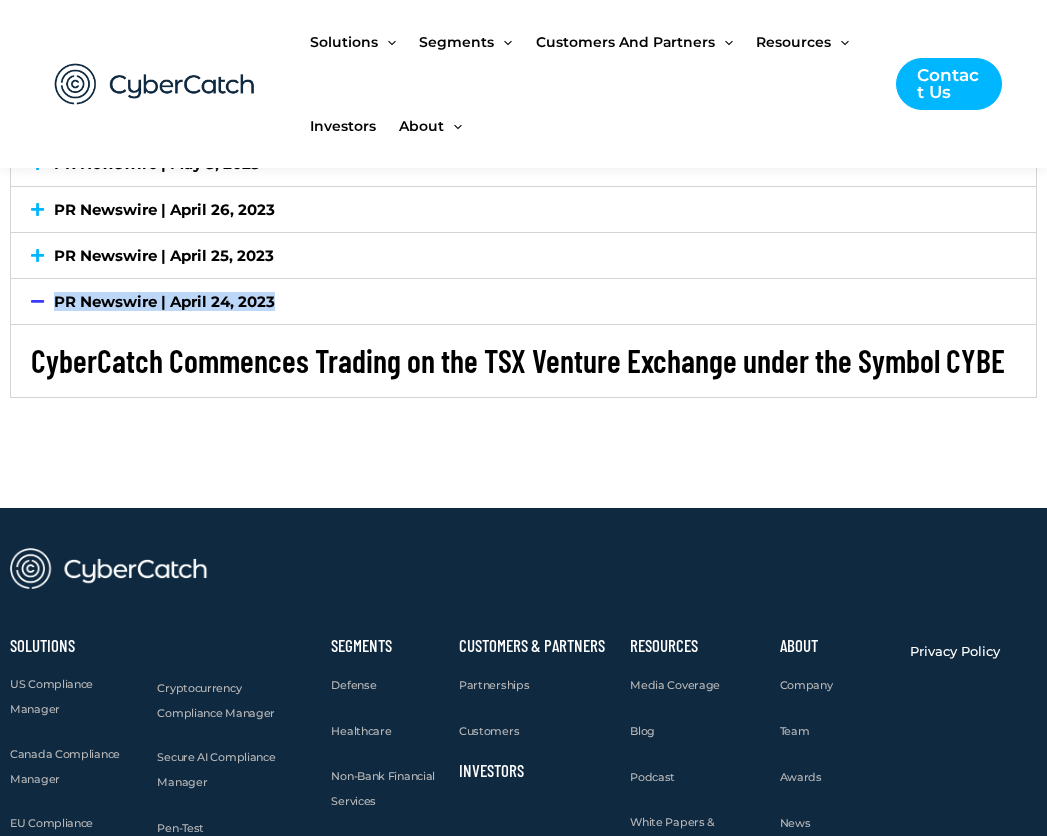 click on "CyberCatch Commences Trading on the TSX Venture Exchange under the Symbol CYBE" at bounding box center [518, 360] 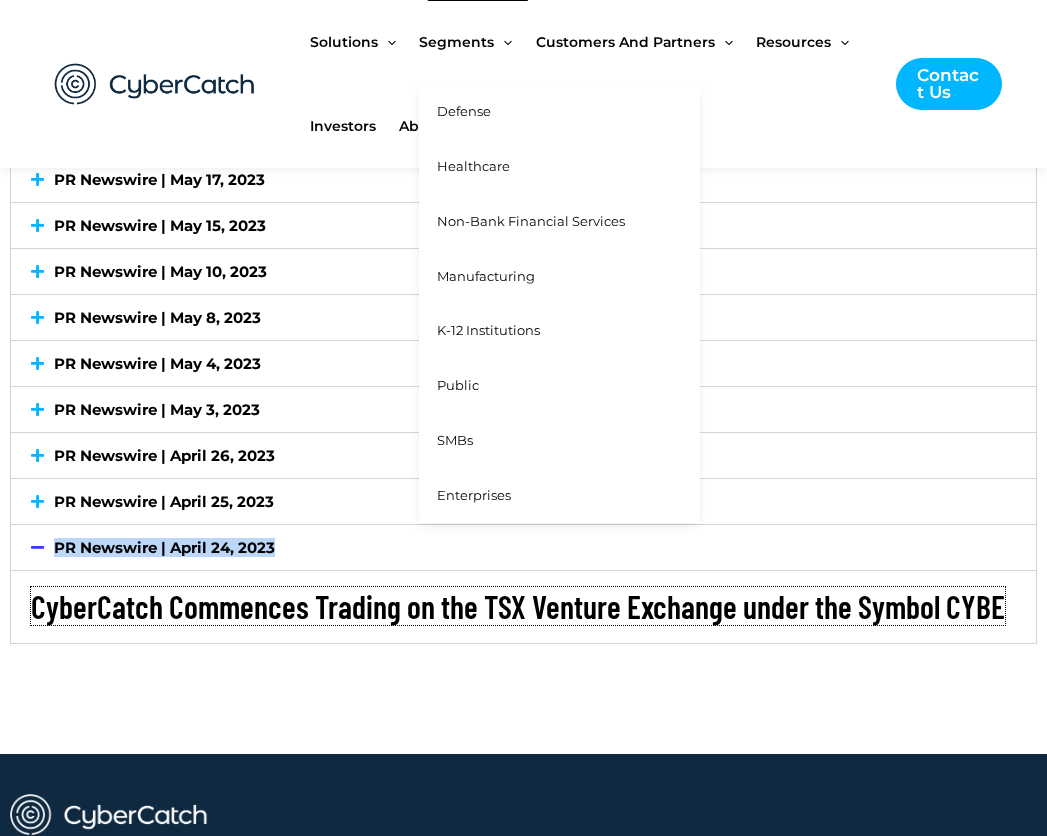 scroll, scrollTop: 4616, scrollLeft: 0, axis: vertical 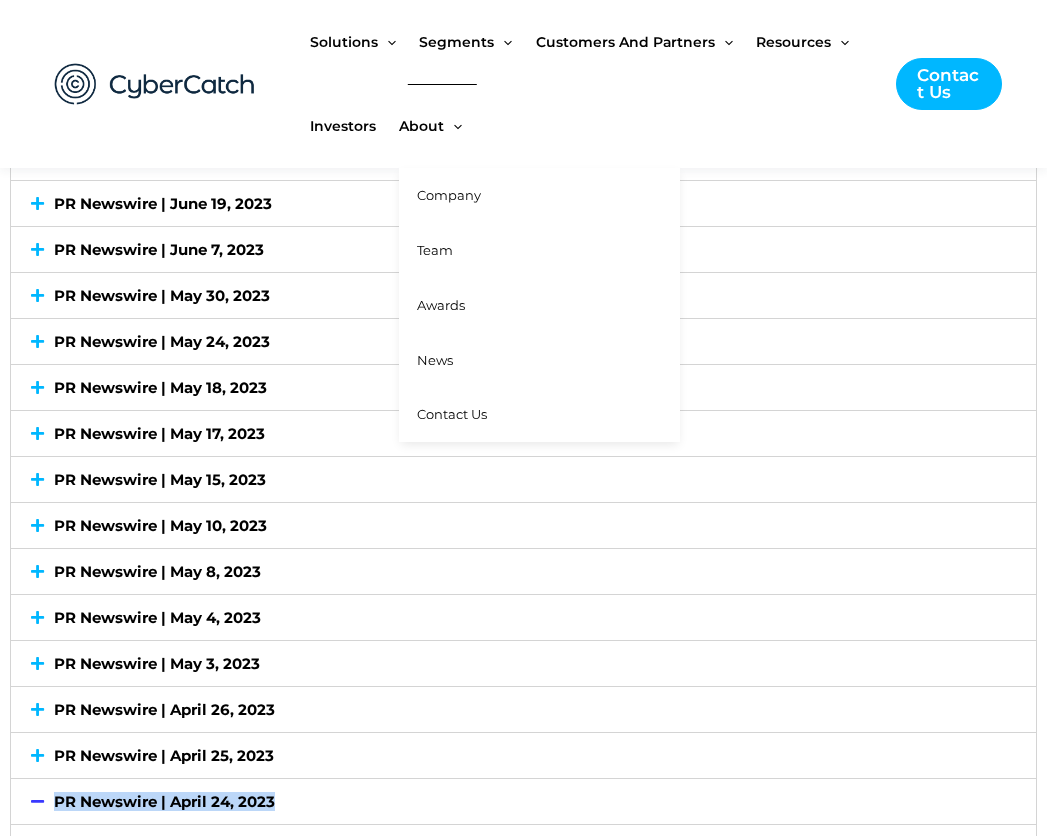 click on "Team" at bounding box center [539, 250] 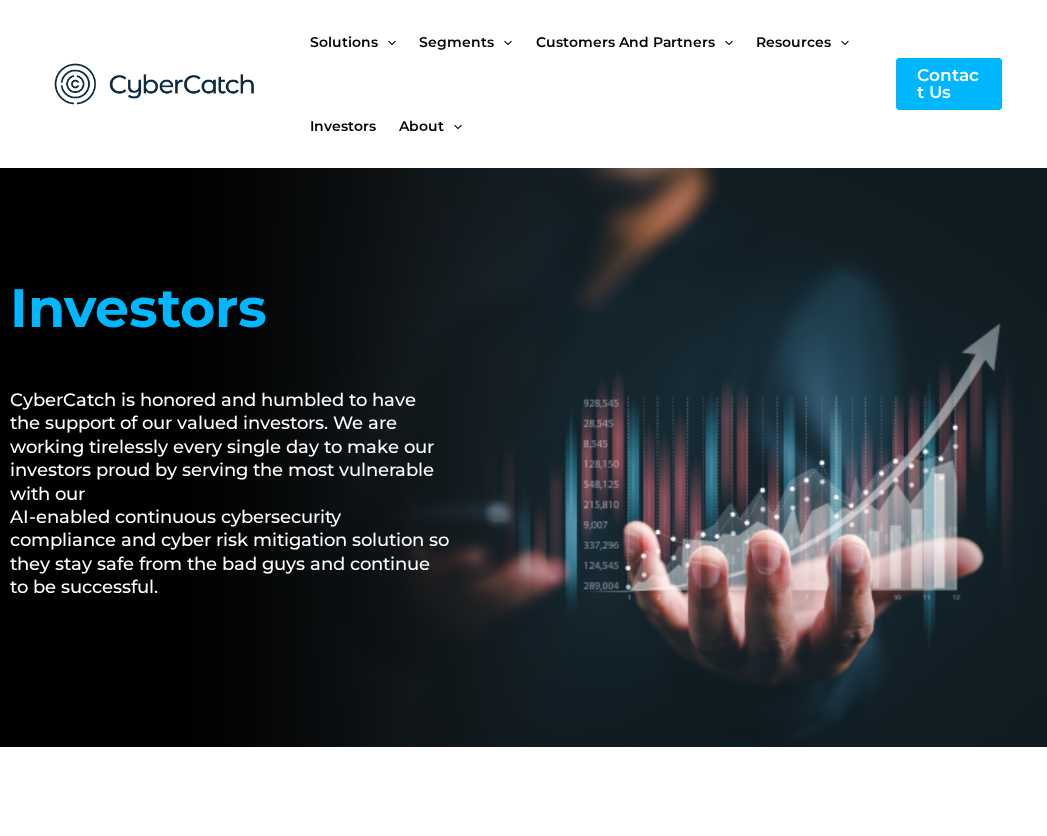 scroll, scrollTop: 0, scrollLeft: 0, axis: both 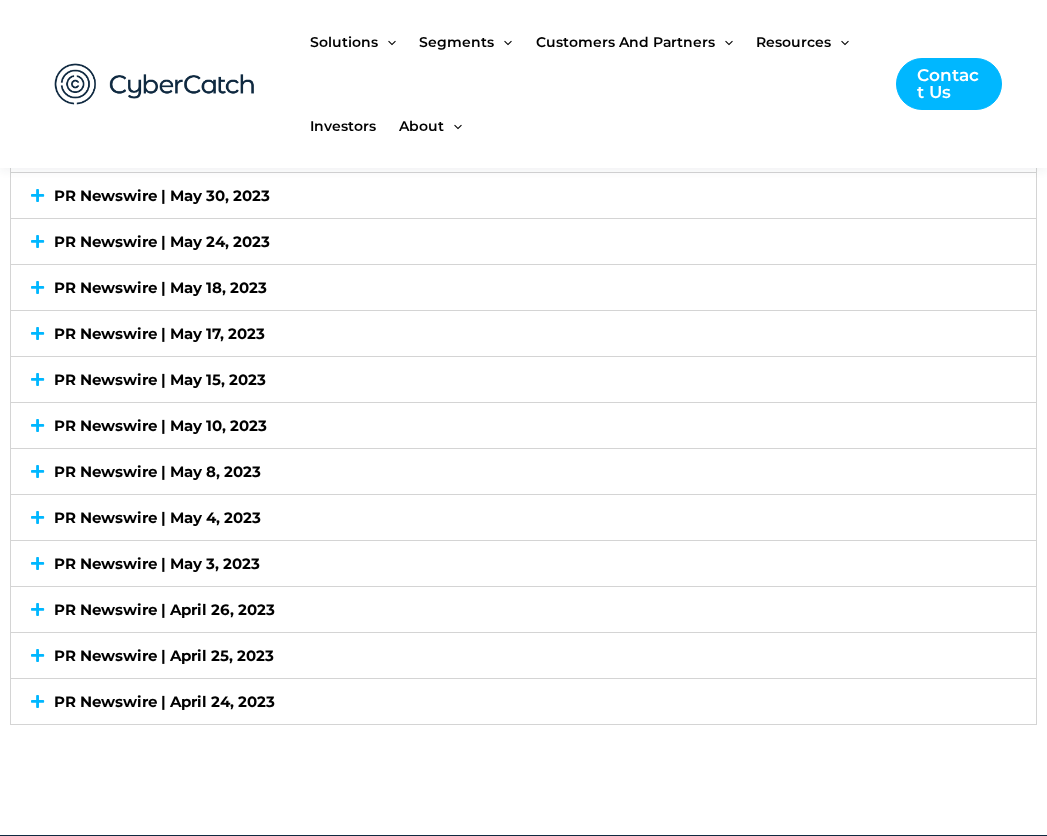 click on "PR Newswire | April 24, 2023" at bounding box center [523, 701] 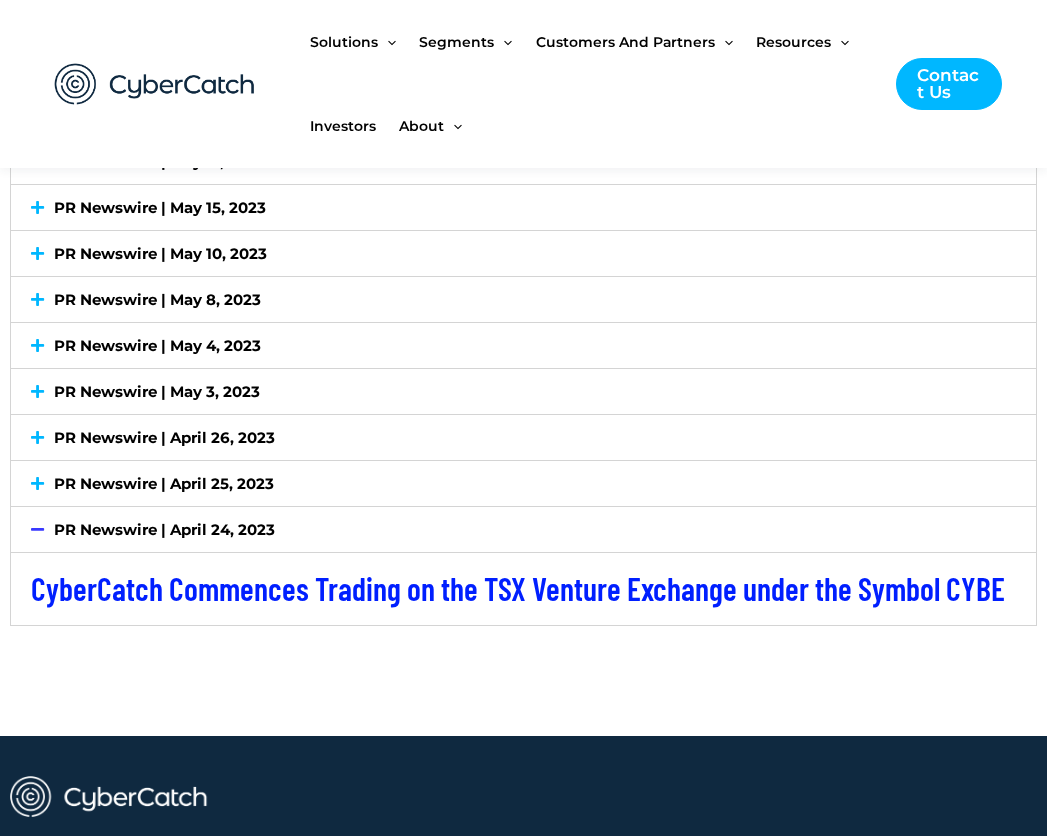 scroll, scrollTop: 5853, scrollLeft: 0, axis: vertical 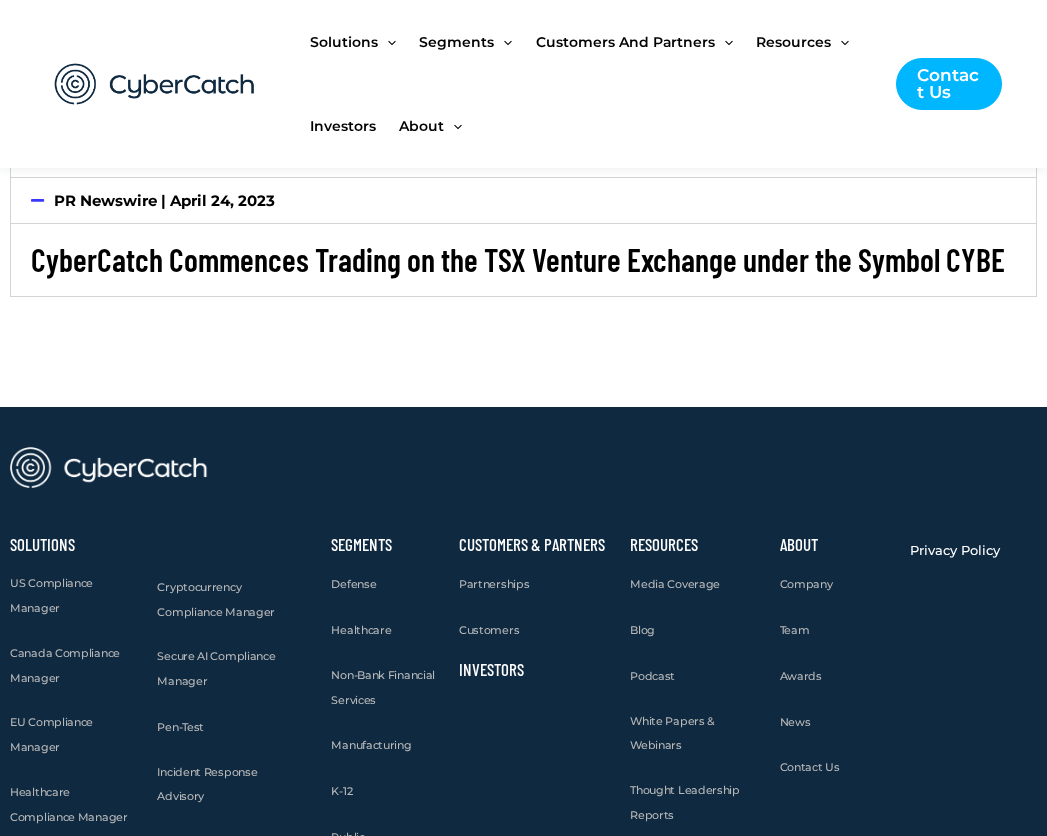 click on "CyberCatch Commences Trading on the TSX Venture Exchange under the Symbol CYBE" at bounding box center [518, 259] 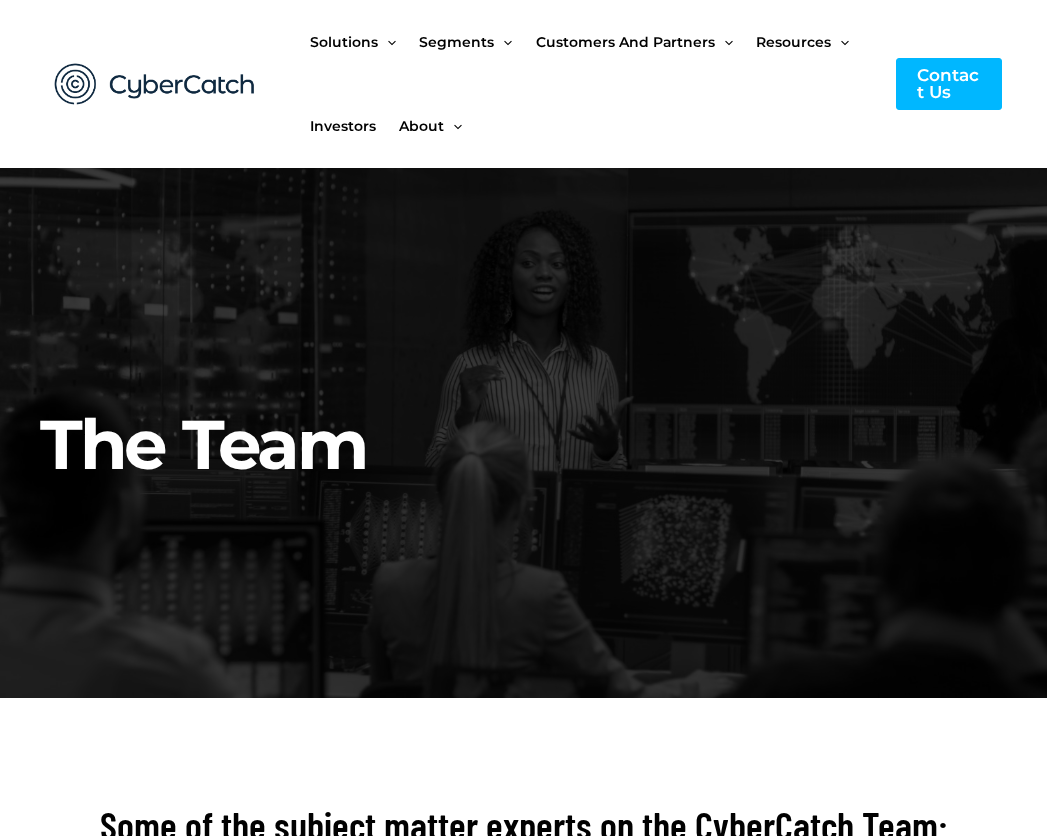 scroll, scrollTop: 0, scrollLeft: 0, axis: both 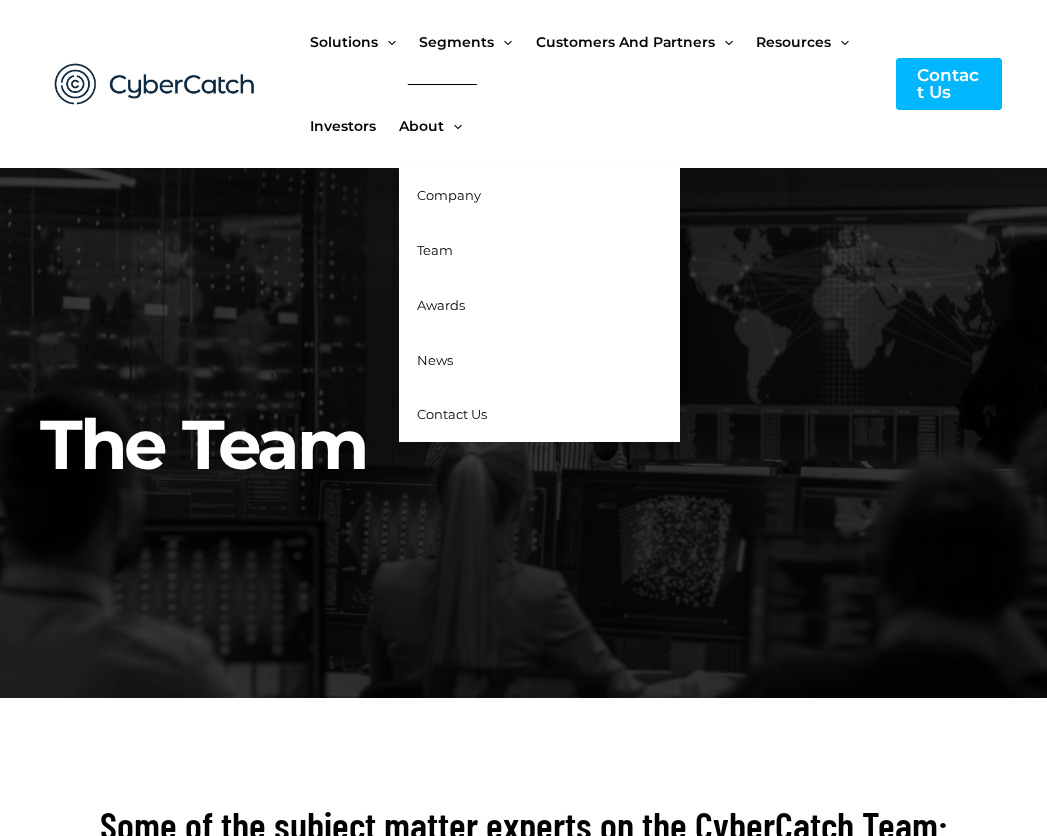 click on "Company" at bounding box center (449, 195) 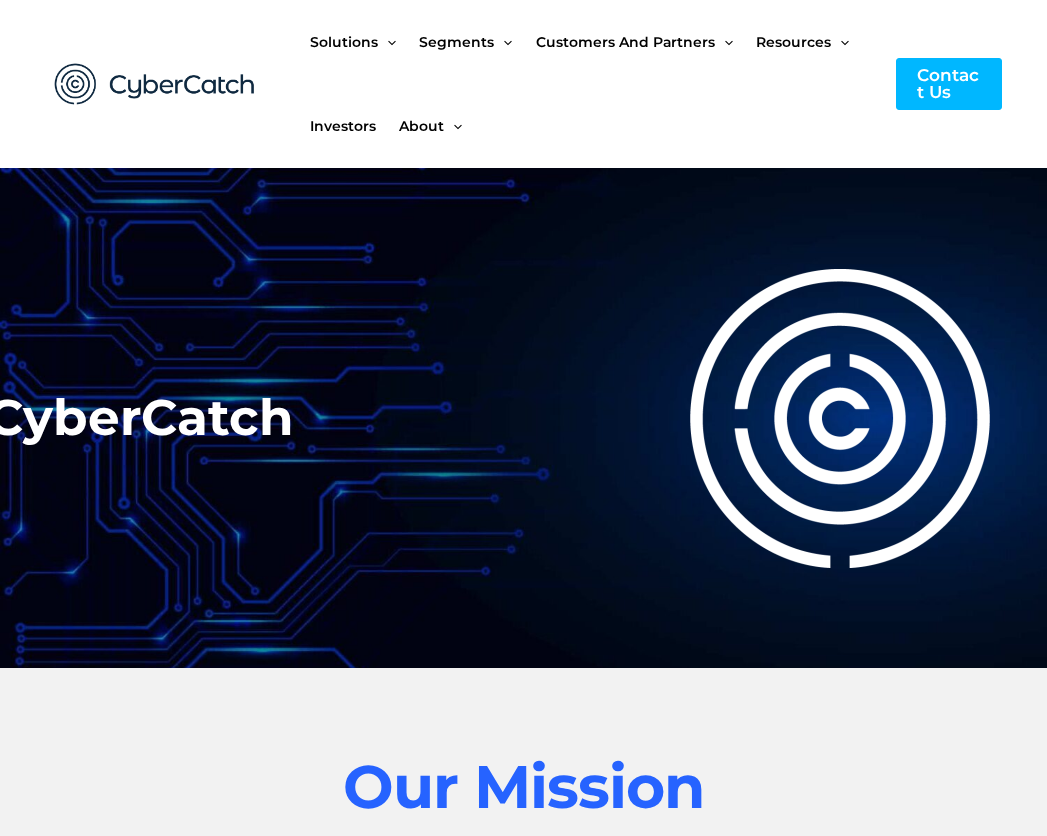 scroll, scrollTop: 0, scrollLeft: 0, axis: both 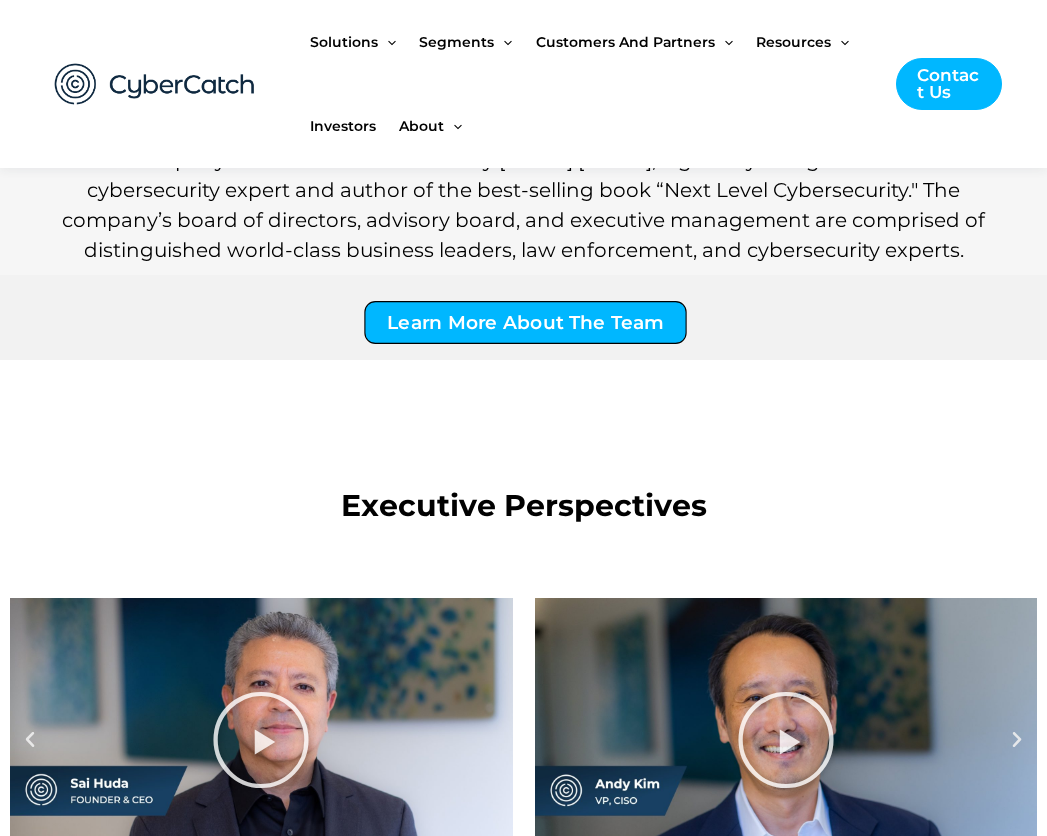 click on "Learn More About The Team" at bounding box center (525, 323) 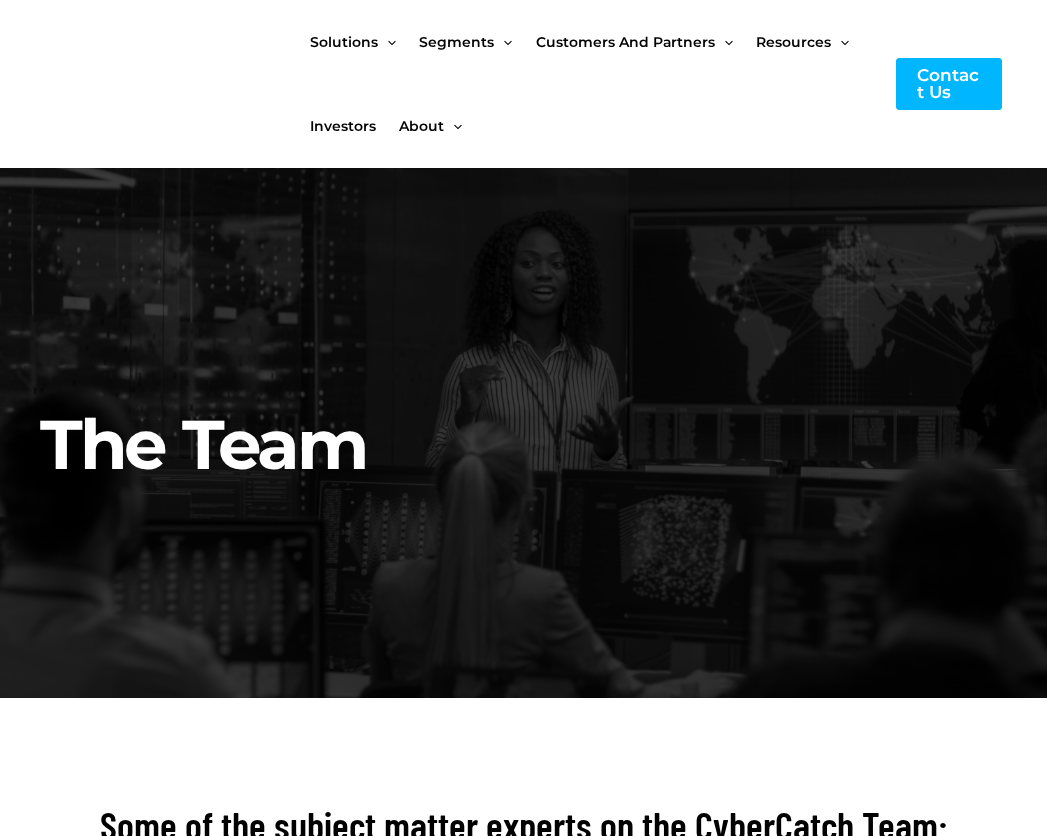 scroll, scrollTop: 0, scrollLeft: 0, axis: both 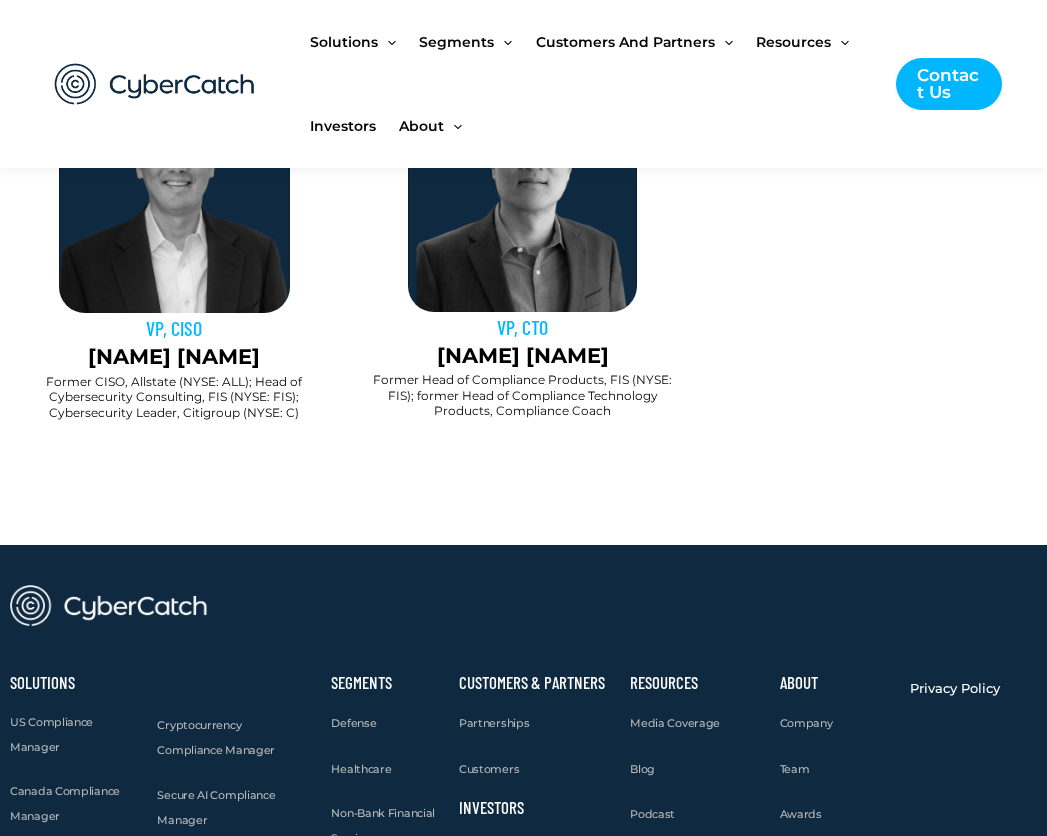click on "Former CISO, Allstate (NYSE: ALL); Head of Cybersecurity Consulting, FIS (NYSE: FIS); Cybersecurity Leader, Citigroup (NYSE: C)" at bounding box center (174, 397) 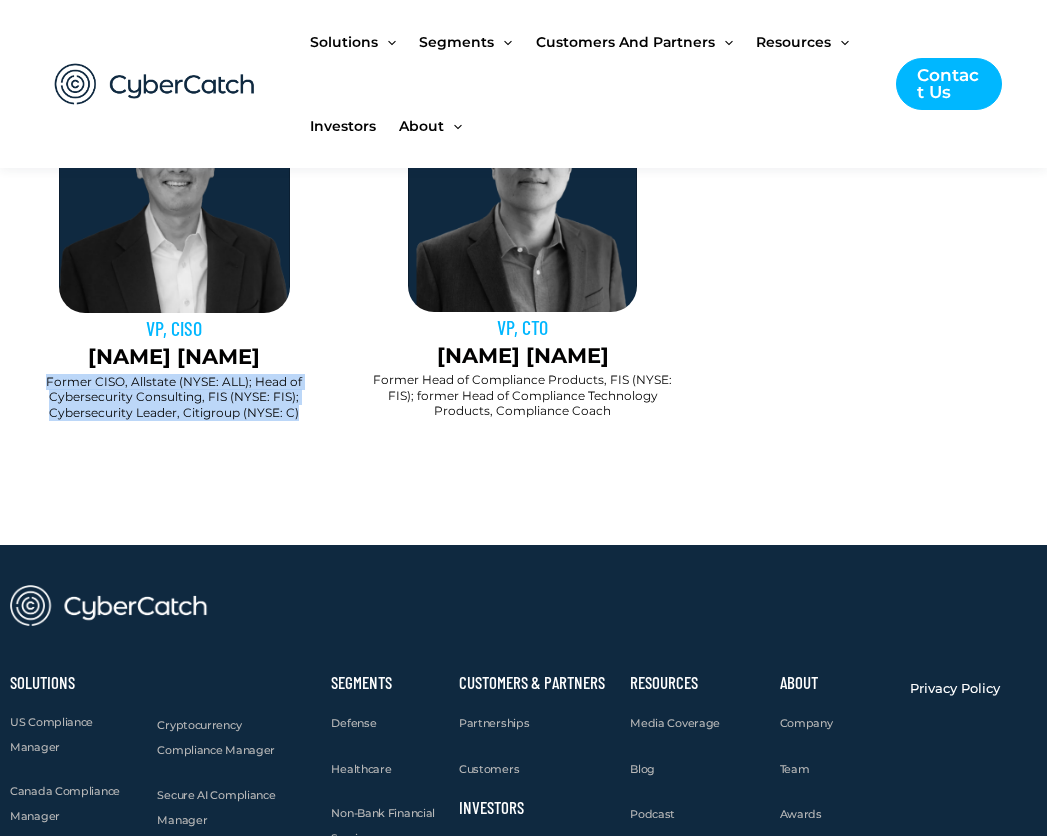 drag, startPoint x: 12, startPoint y: 536, endPoint x: 219, endPoint y: 716, distance: 274.31552 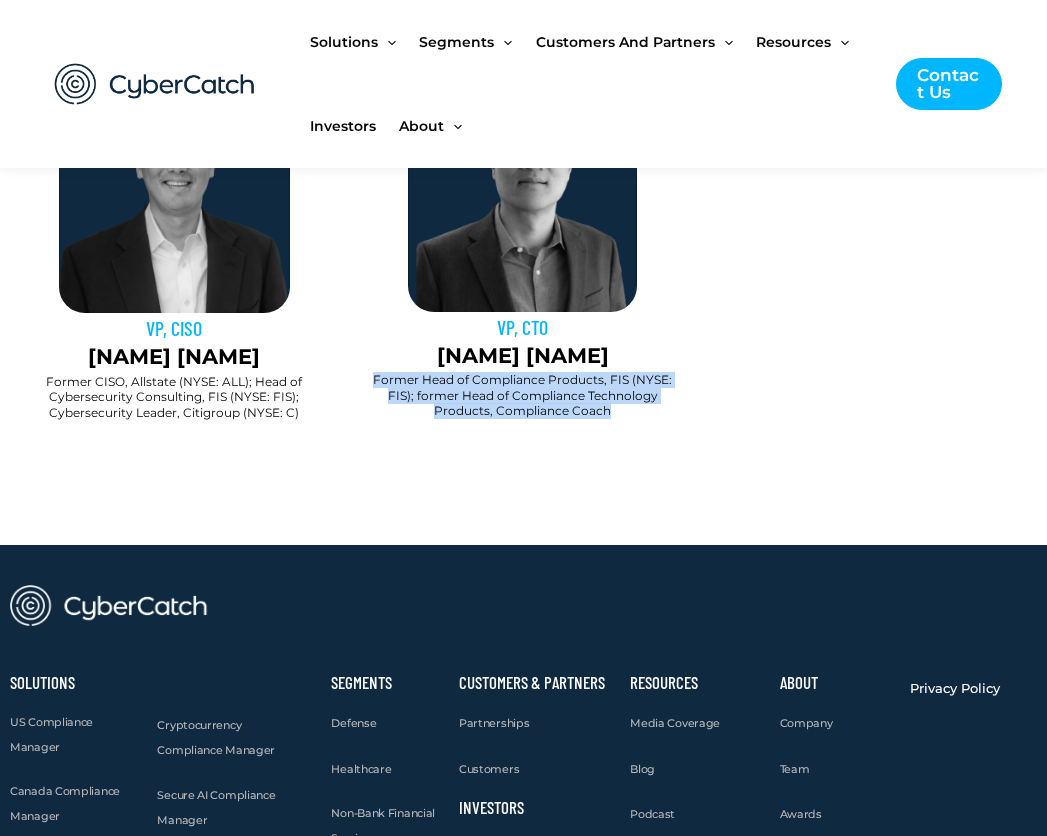 drag, startPoint x: 599, startPoint y: 707, endPoint x: 355, endPoint y: 553, distance: 288.53424 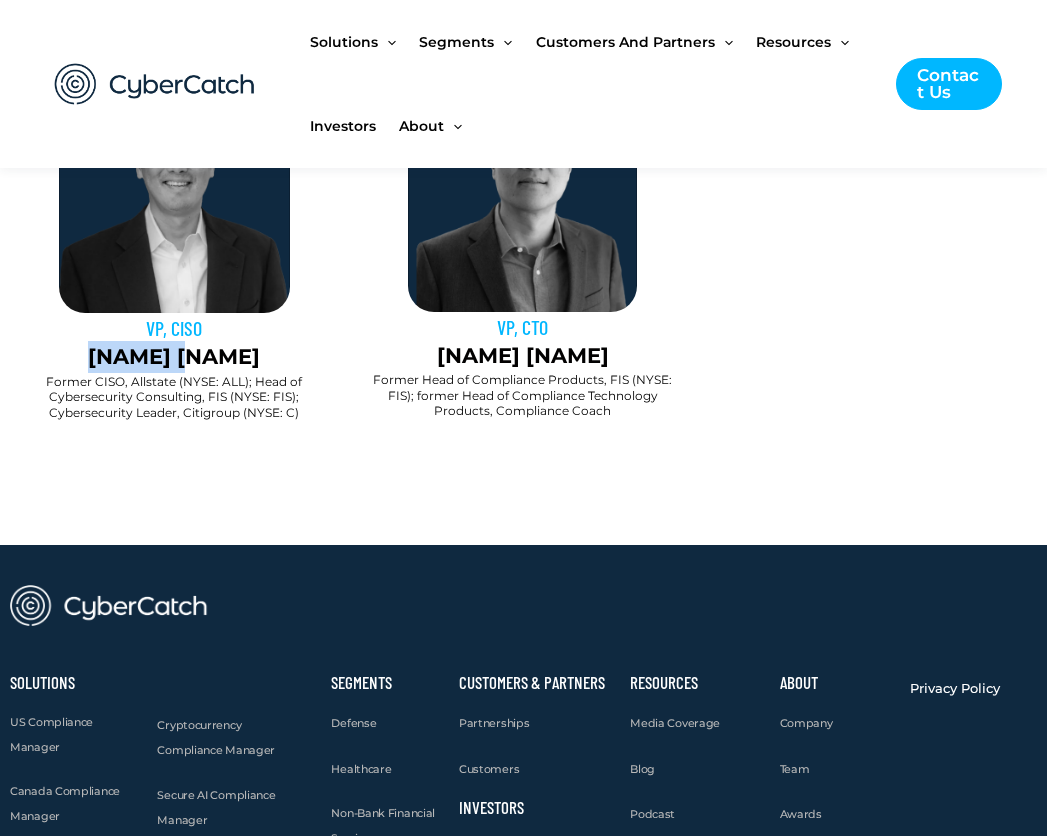 drag, startPoint x: 243, startPoint y: 483, endPoint x: 133, endPoint y: 493, distance: 110.45361 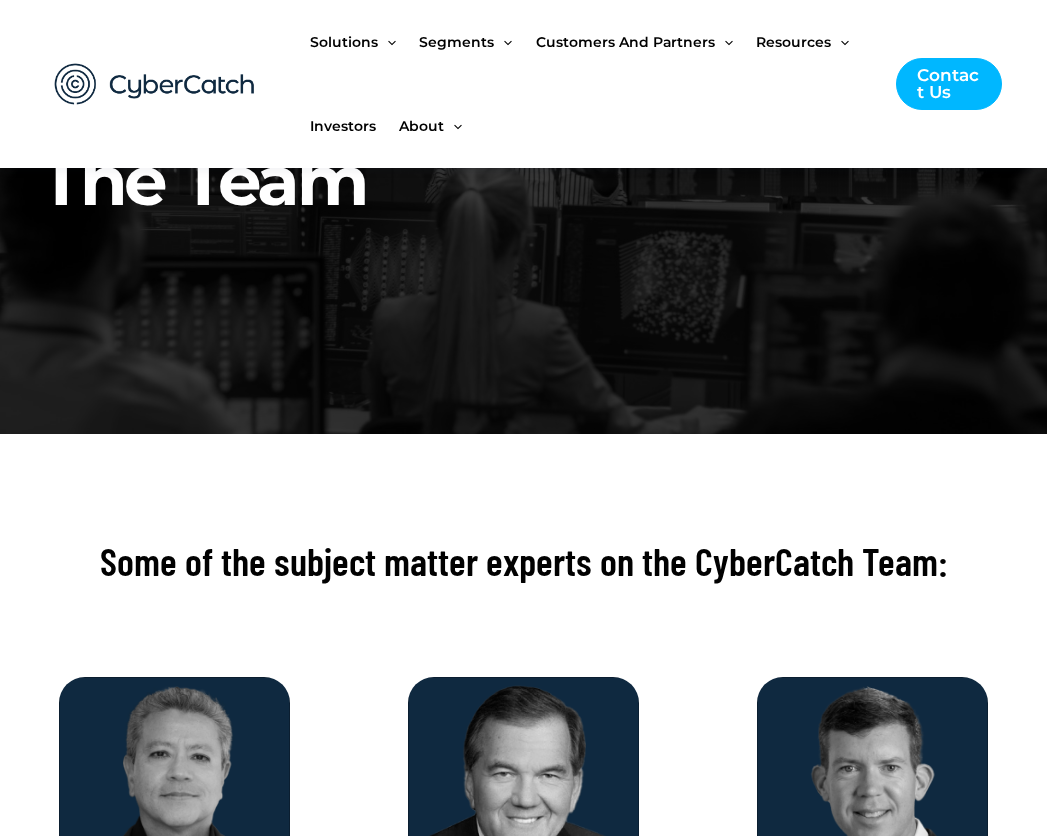 scroll, scrollTop: 500, scrollLeft: 0, axis: vertical 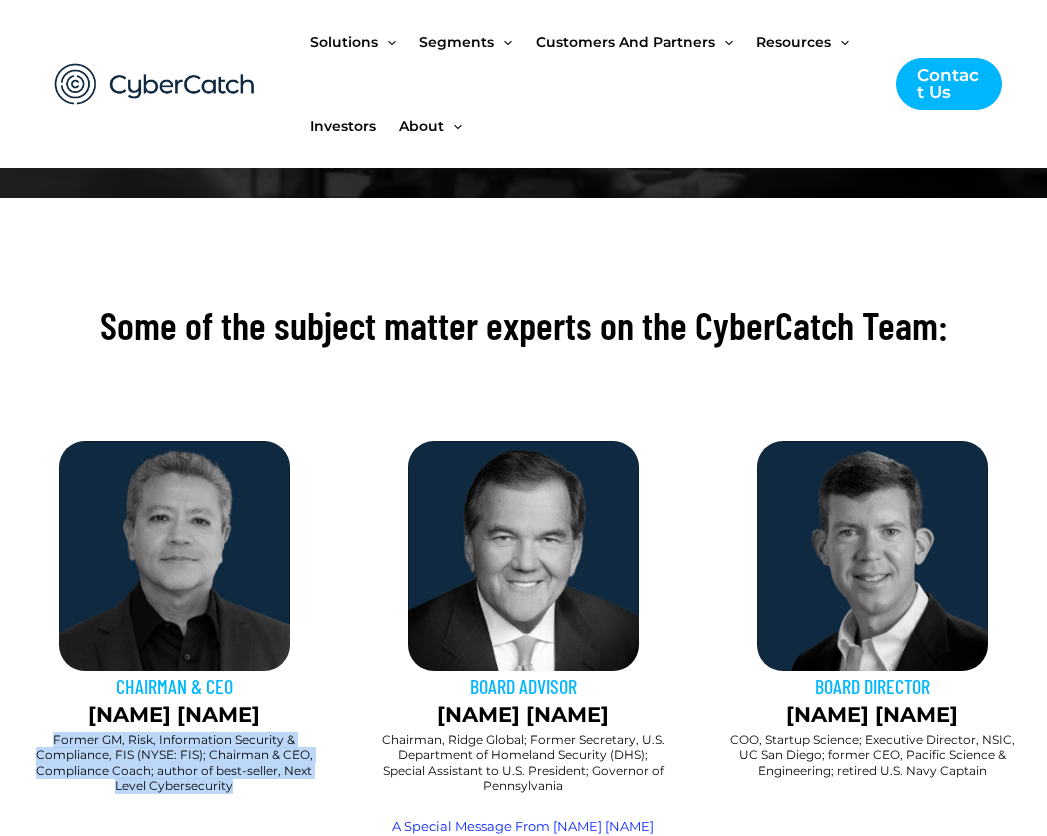 drag, startPoint x: 193, startPoint y: 603, endPoint x: 1, endPoint y: 383, distance: 292 